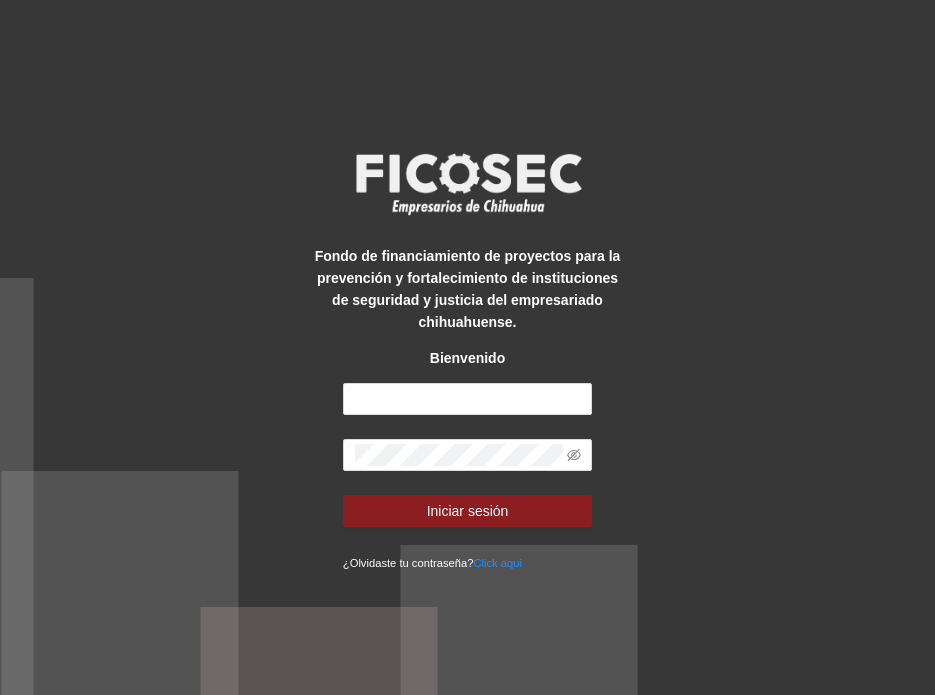 scroll, scrollTop: 0, scrollLeft: 0, axis: both 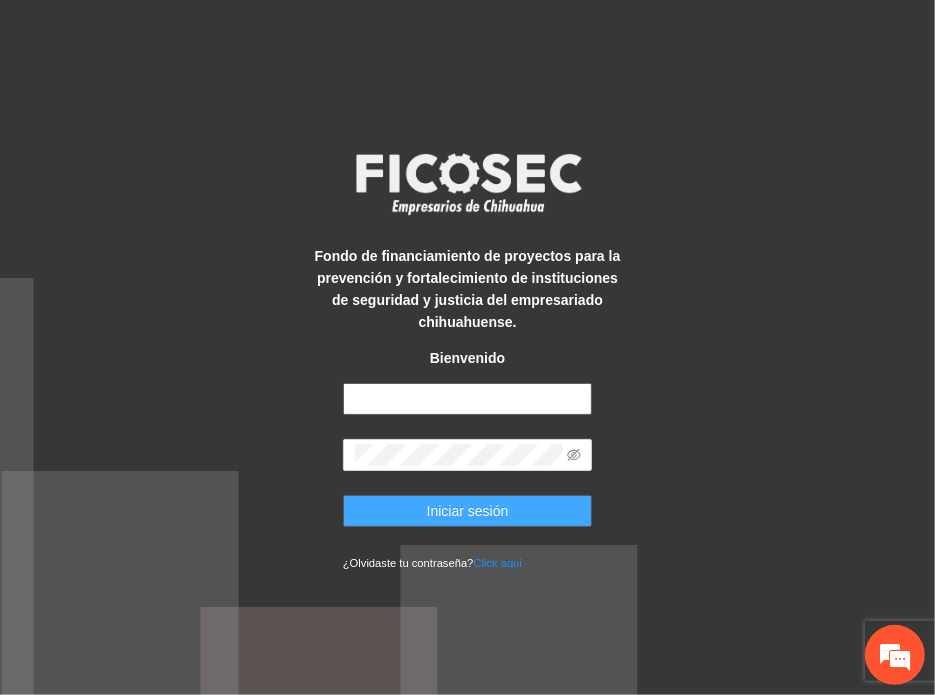 type on "**********" 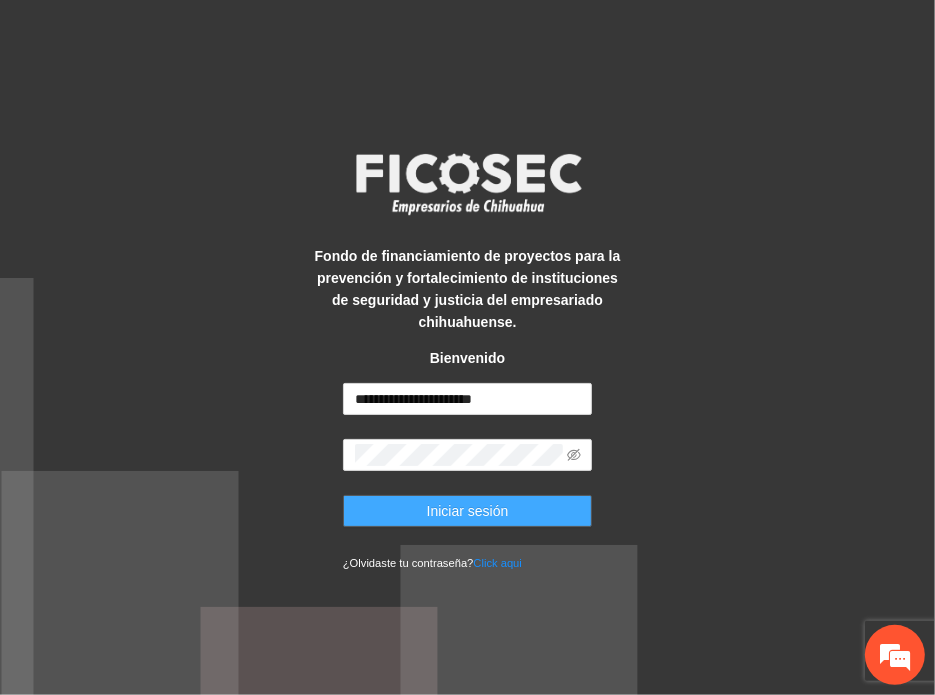 click on "Iniciar sesión" at bounding box center (468, 511) 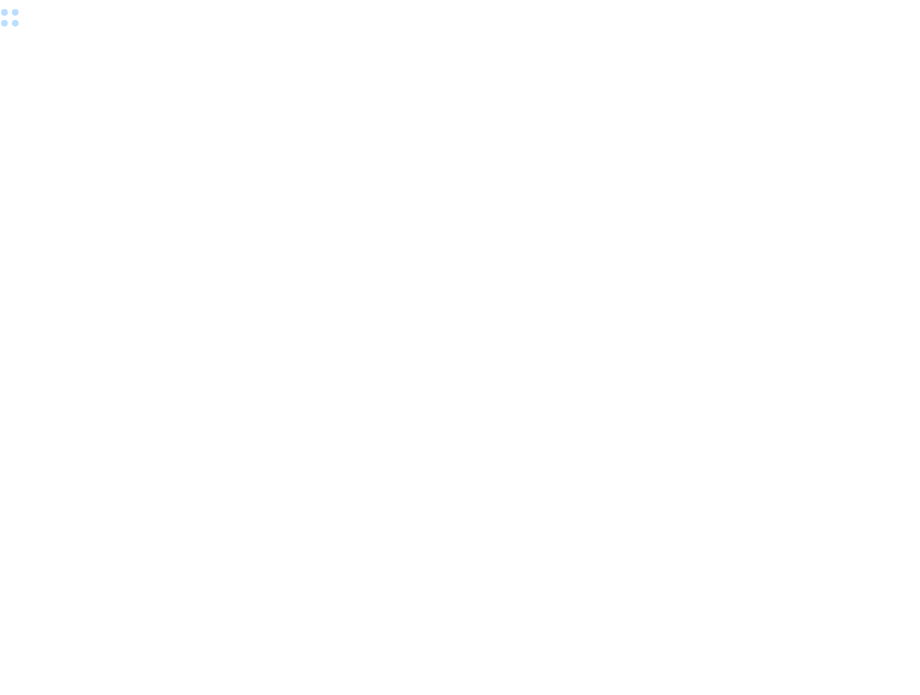 scroll, scrollTop: 0, scrollLeft: 0, axis: both 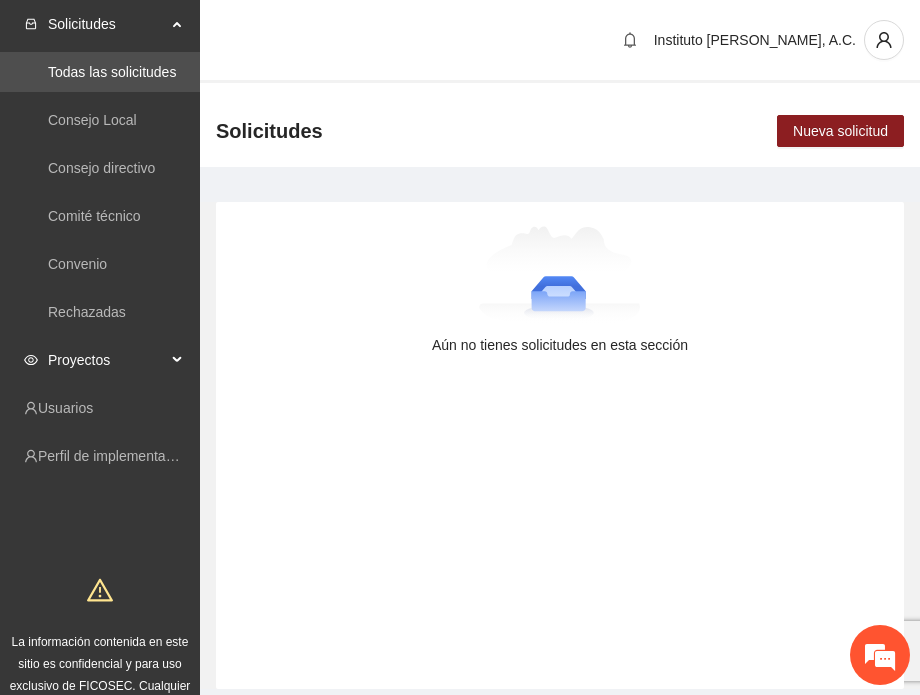 click on "Proyectos" at bounding box center [107, 360] 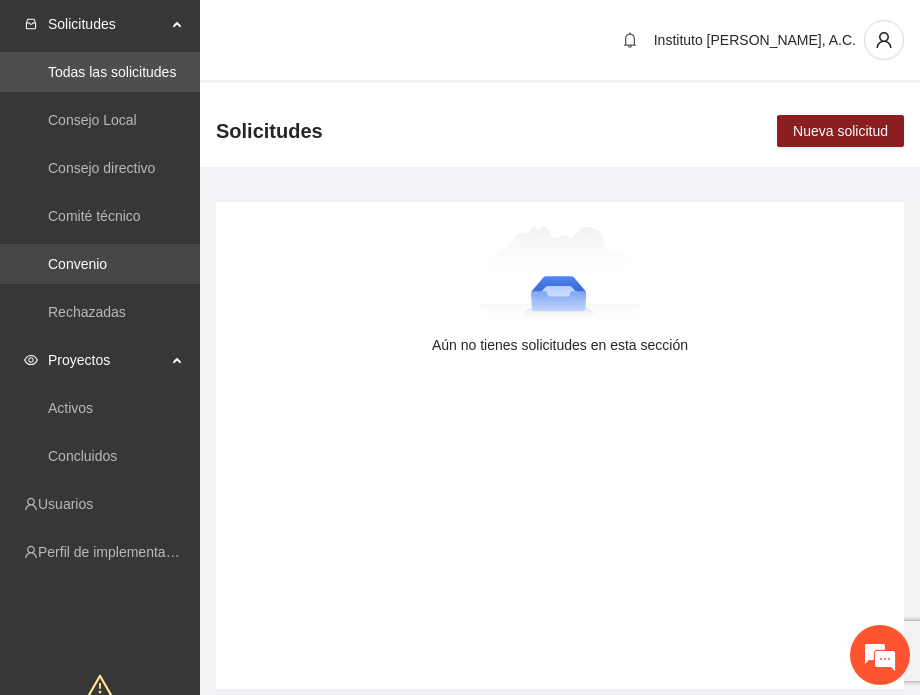 click on "Convenio" at bounding box center [77, 264] 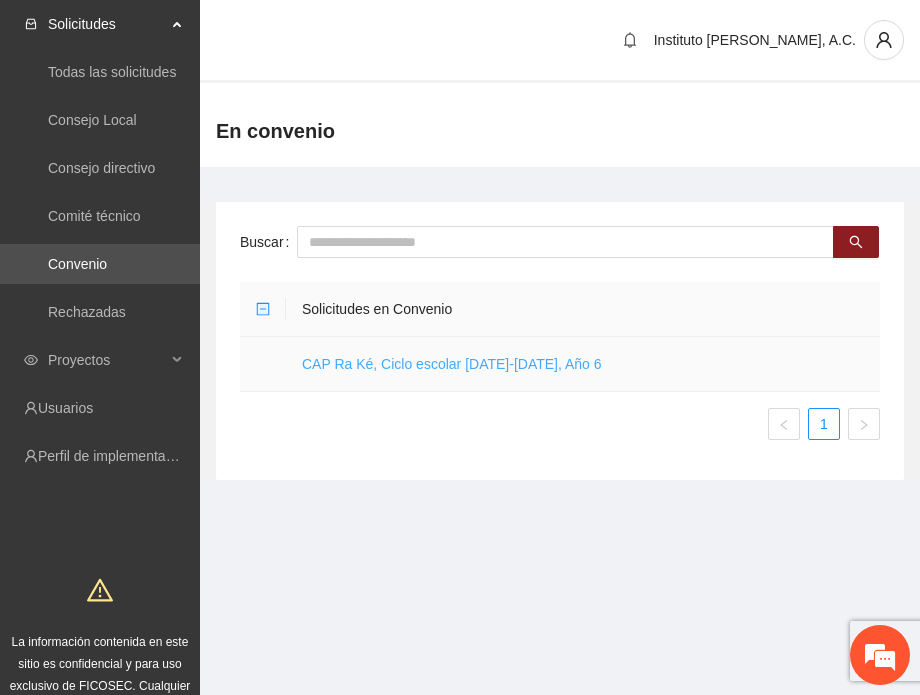 click on "CAP Ra Ké, Ciclo escolar 2025-2026, Año 6" at bounding box center [452, 364] 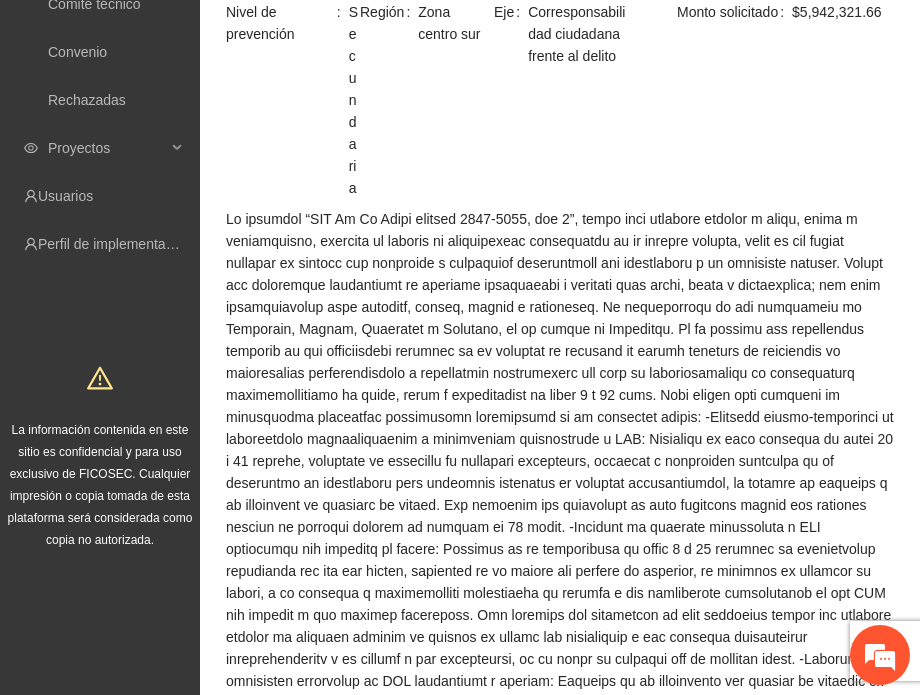scroll, scrollTop: 0, scrollLeft: 0, axis: both 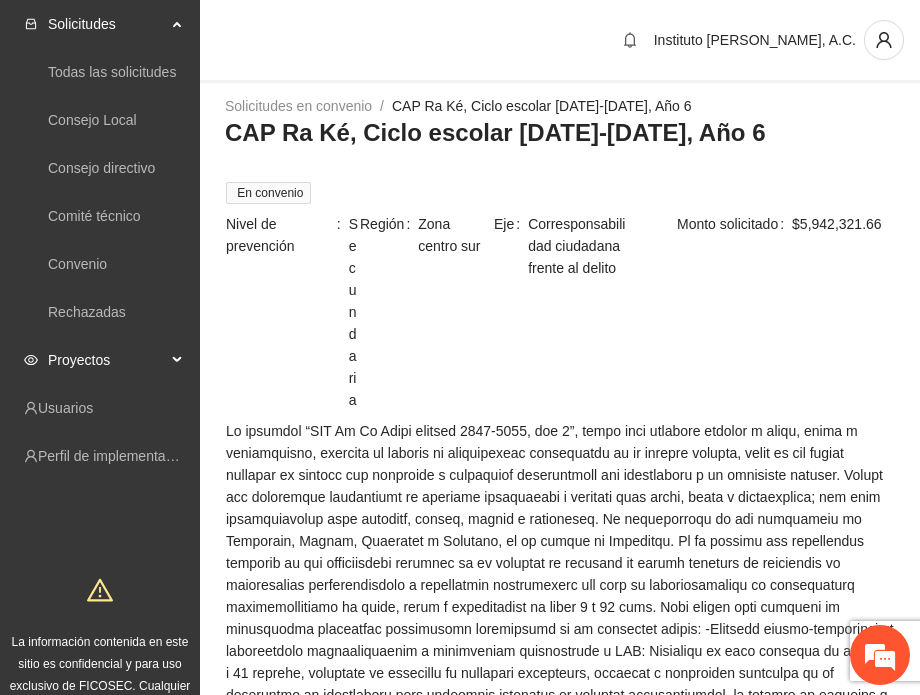 click on "Proyectos" at bounding box center [107, 360] 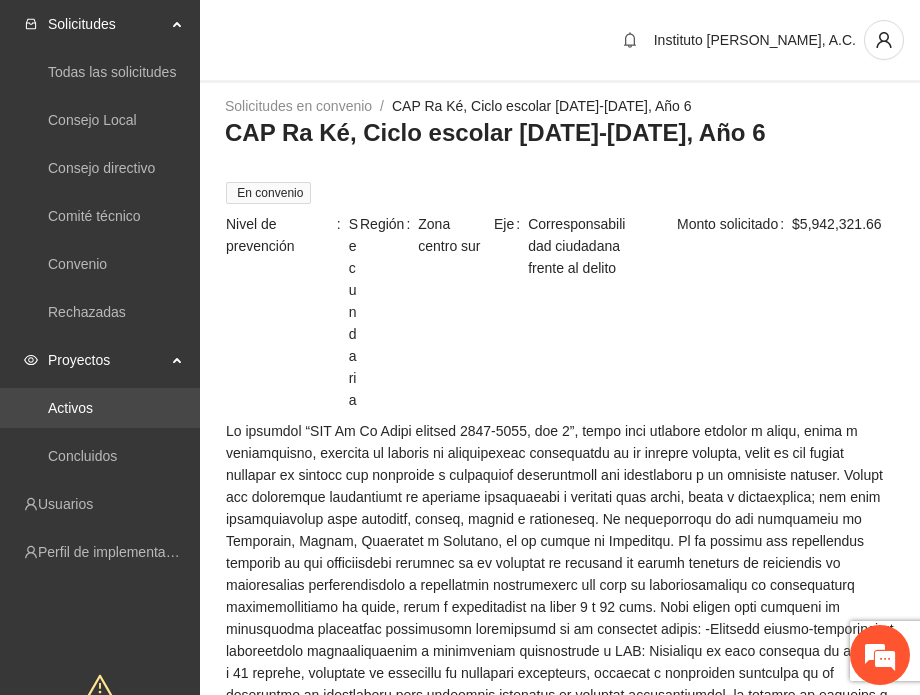 click on "Activos" at bounding box center (70, 408) 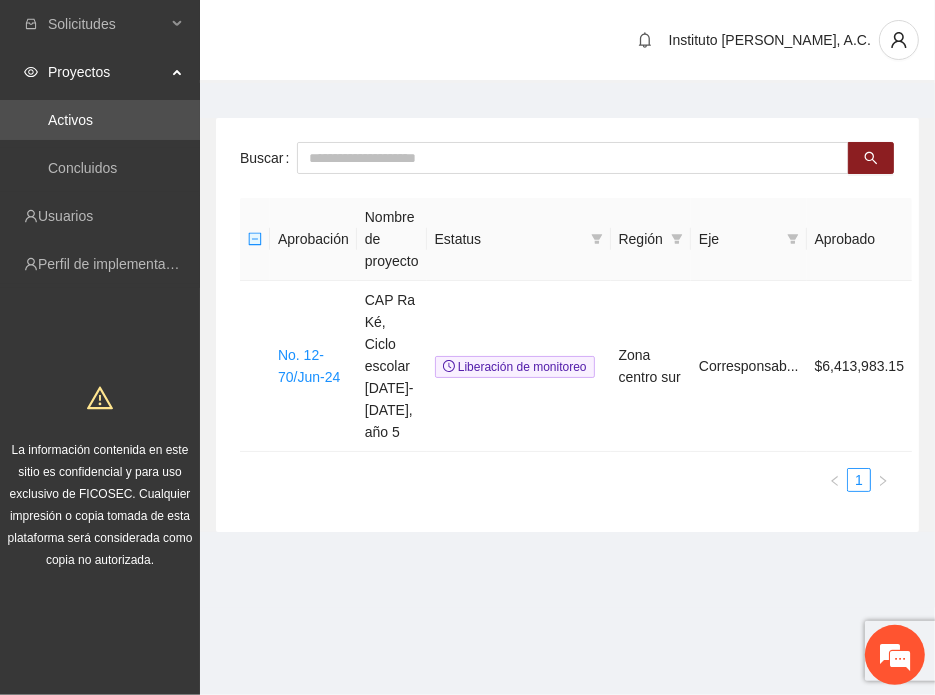 click on "Proyectos" at bounding box center [107, 72] 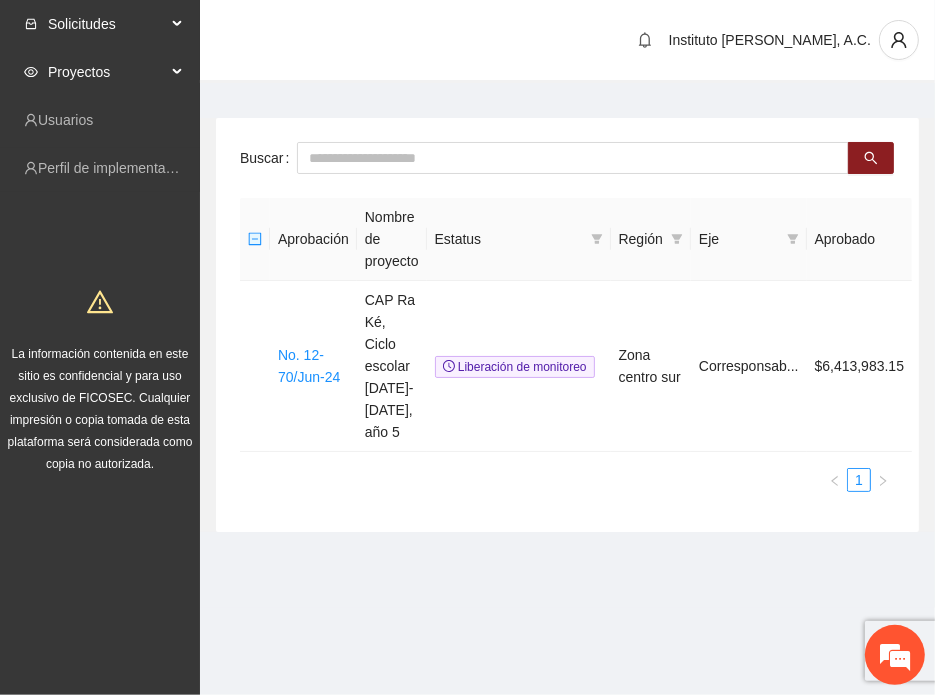 click on "Solicitudes" at bounding box center [107, 24] 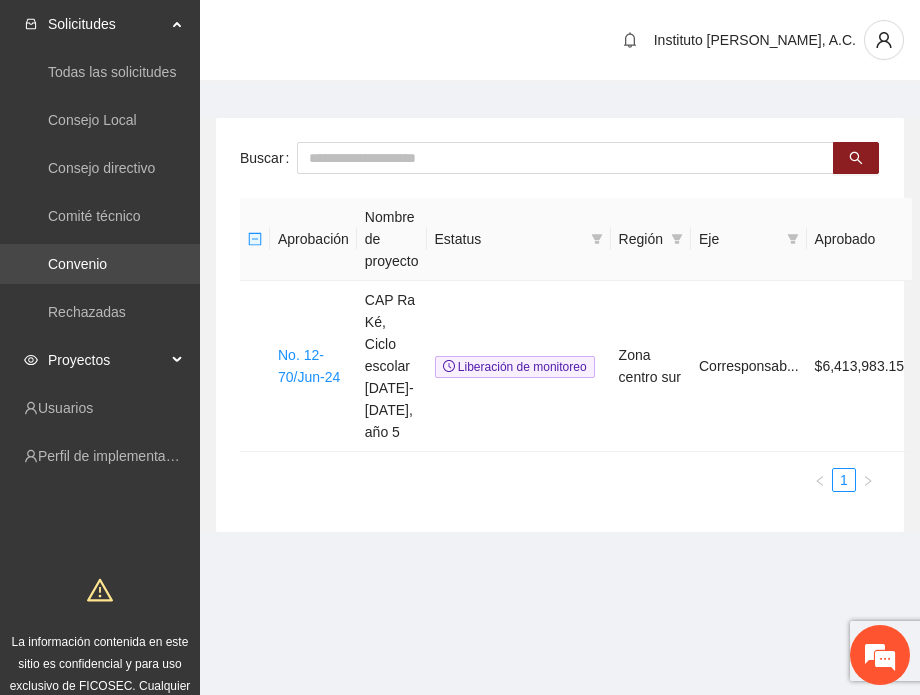 click on "Convenio" at bounding box center (77, 264) 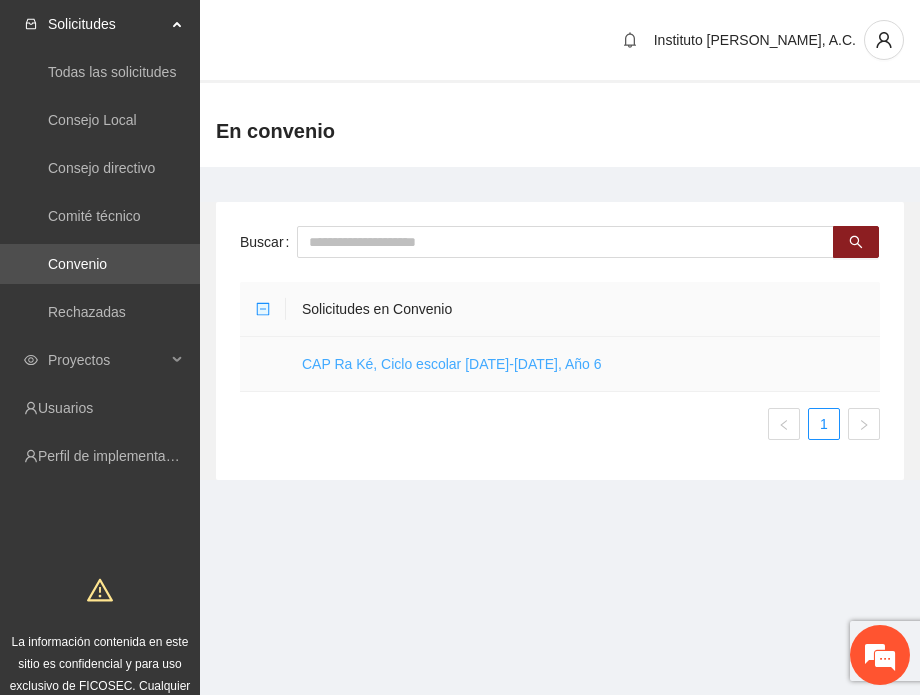 click on "CAP Ra Ké, Ciclo escolar 2025-2026, Año 6" at bounding box center [452, 364] 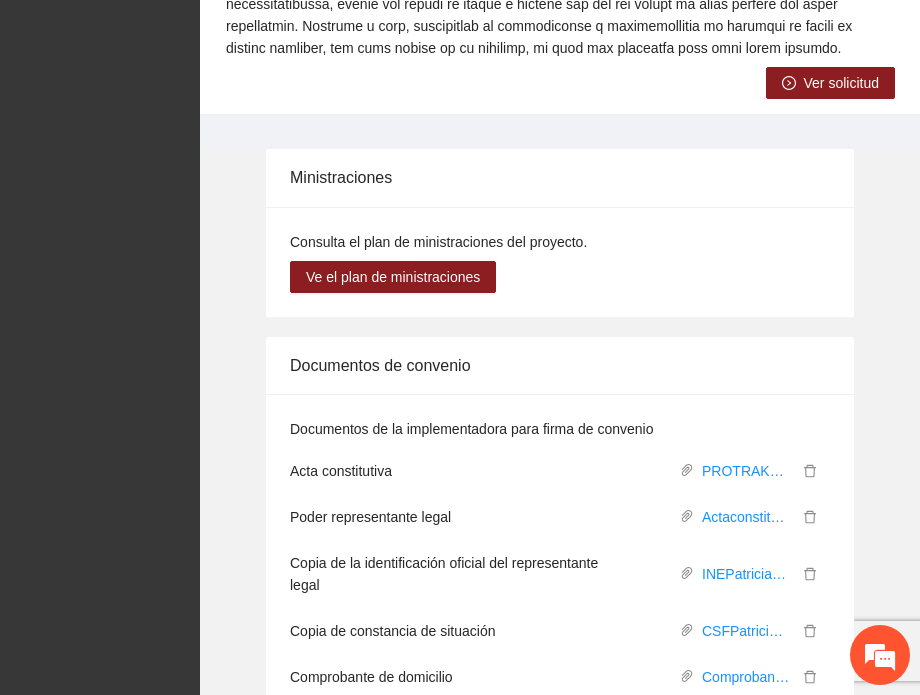 scroll, scrollTop: 1662, scrollLeft: 0, axis: vertical 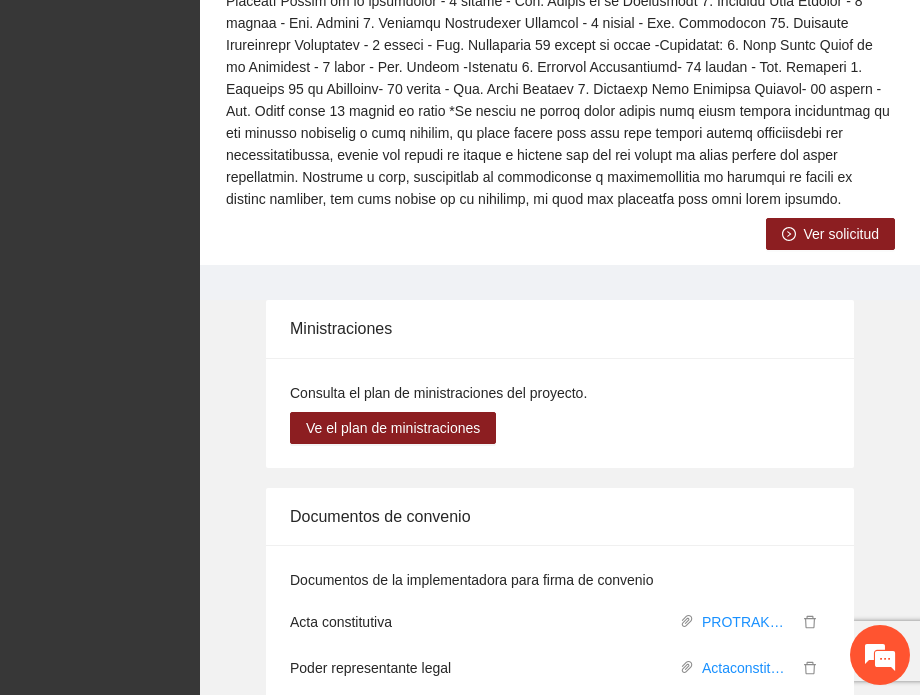 click on "Ver solicitud" at bounding box center [841, 234] 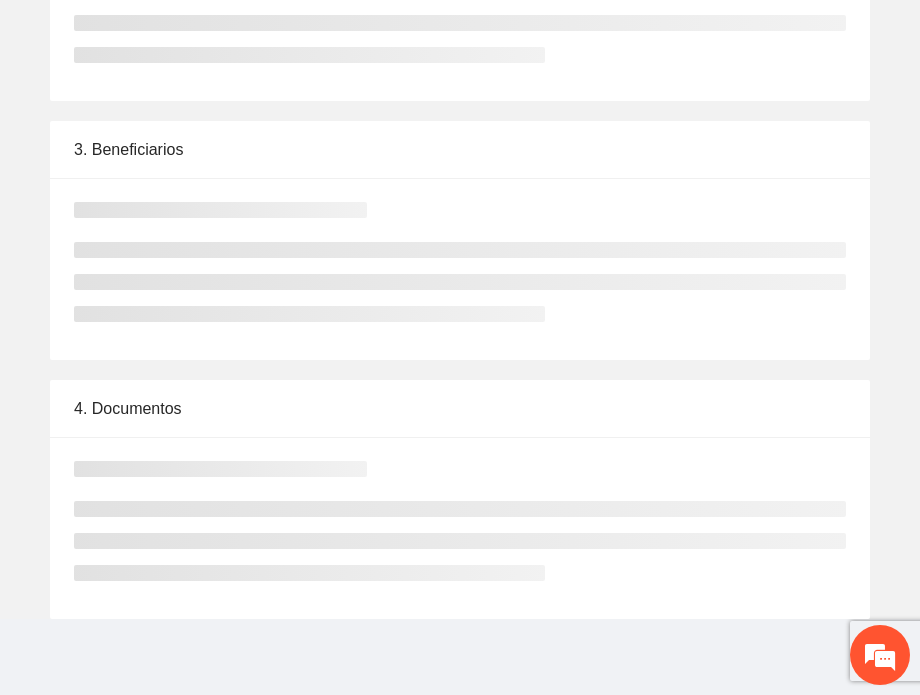 scroll, scrollTop: 0, scrollLeft: 0, axis: both 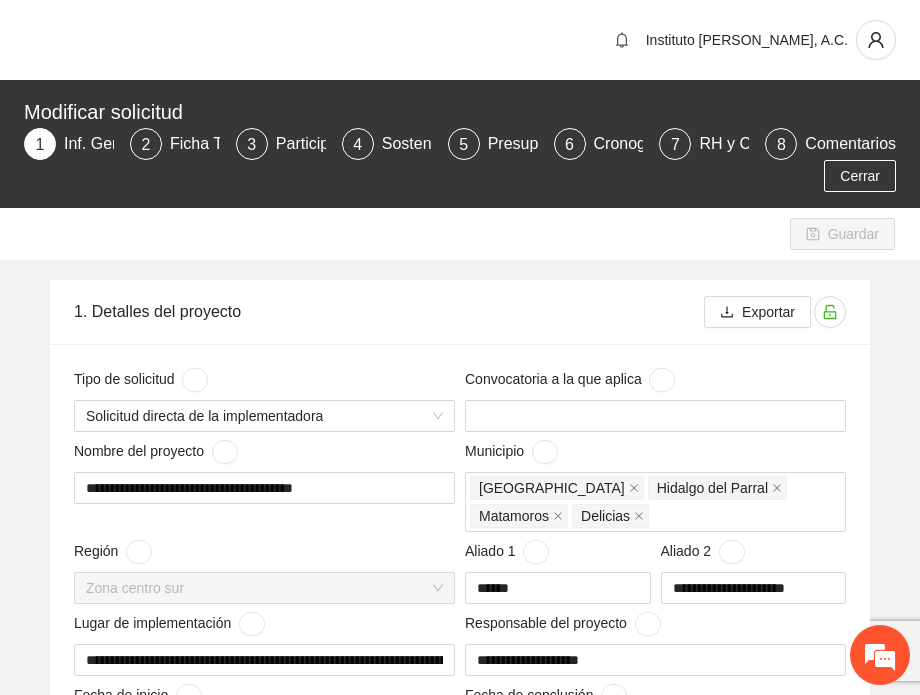 type 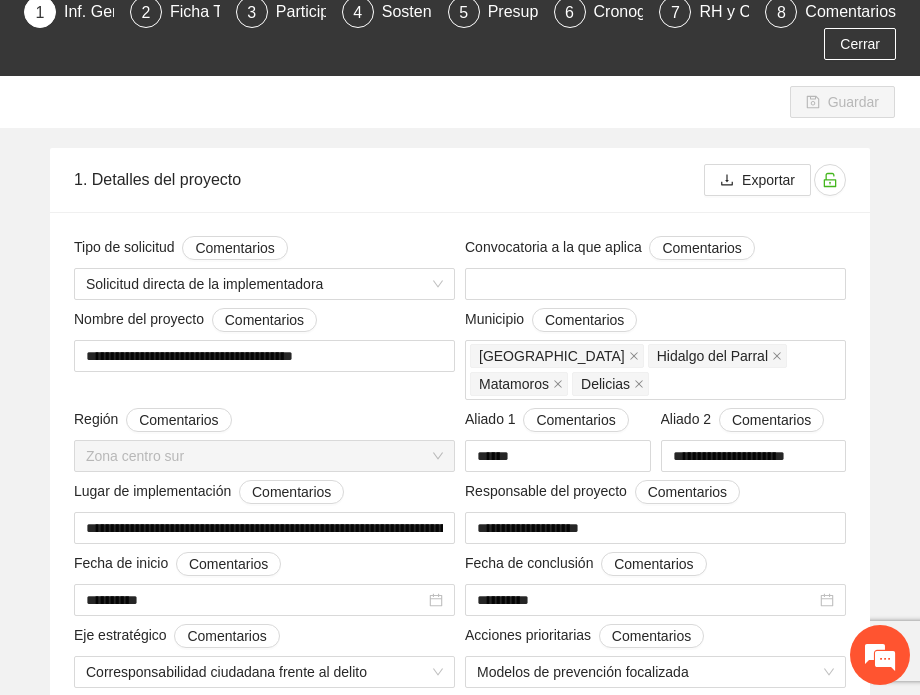 scroll, scrollTop: 100, scrollLeft: 0, axis: vertical 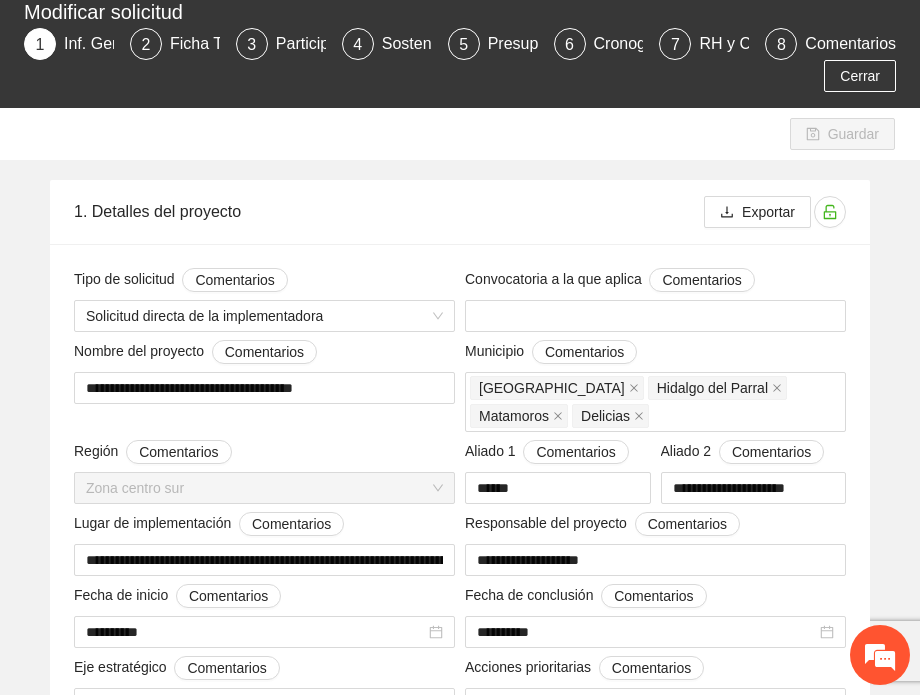 click on "**********" at bounding box center (460, 11922) 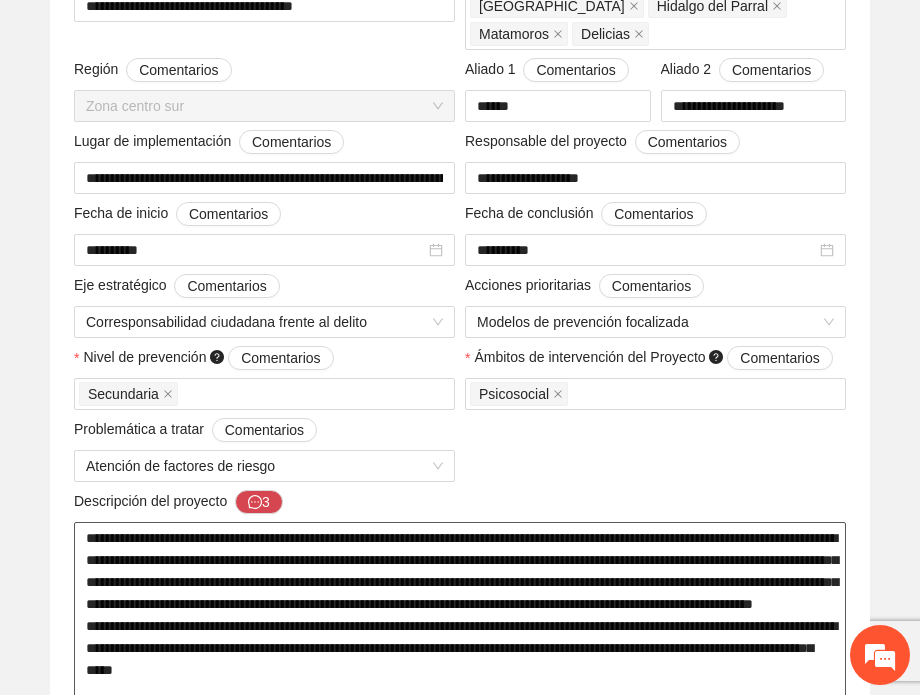 scroll, scrollTop: 800, scrollLeft: 0, axis: vertical 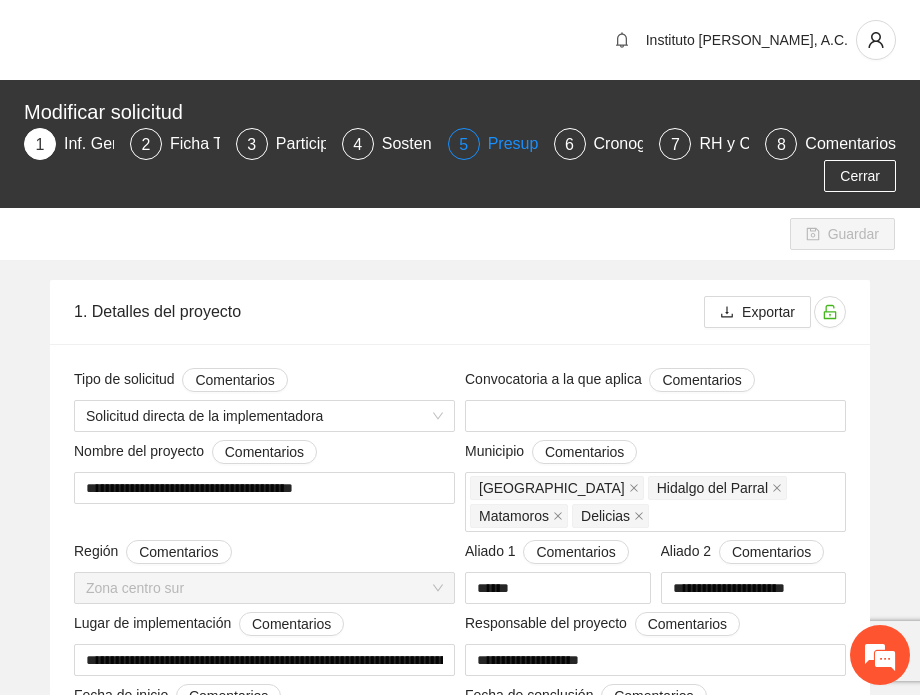 click on "Presupuesto" at bounding box center (541, 144) 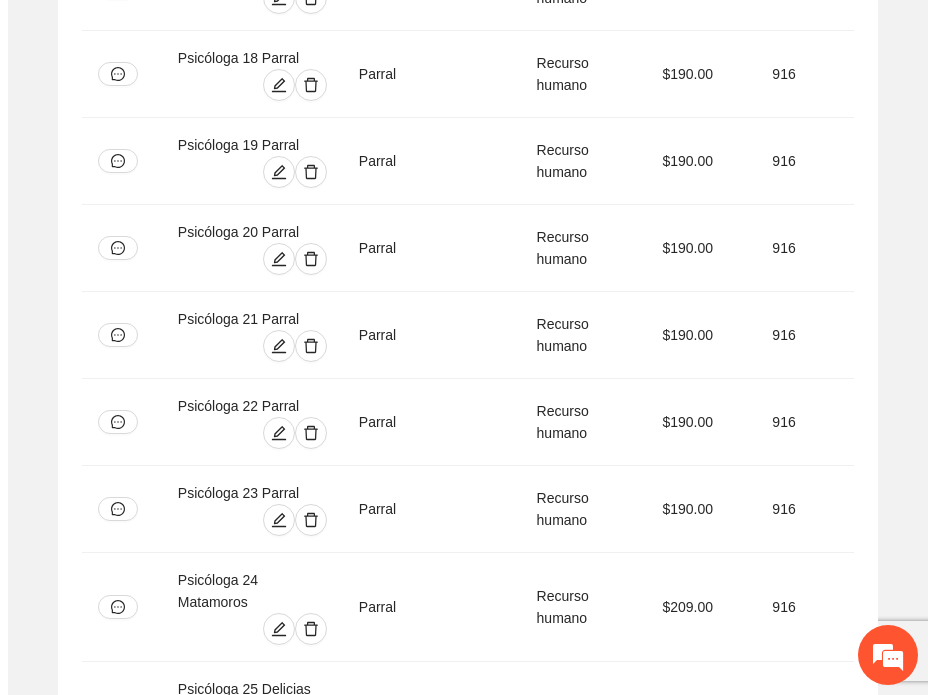 scroll, scrollTop: 7600, scrollLeft: 0, axis: vertical 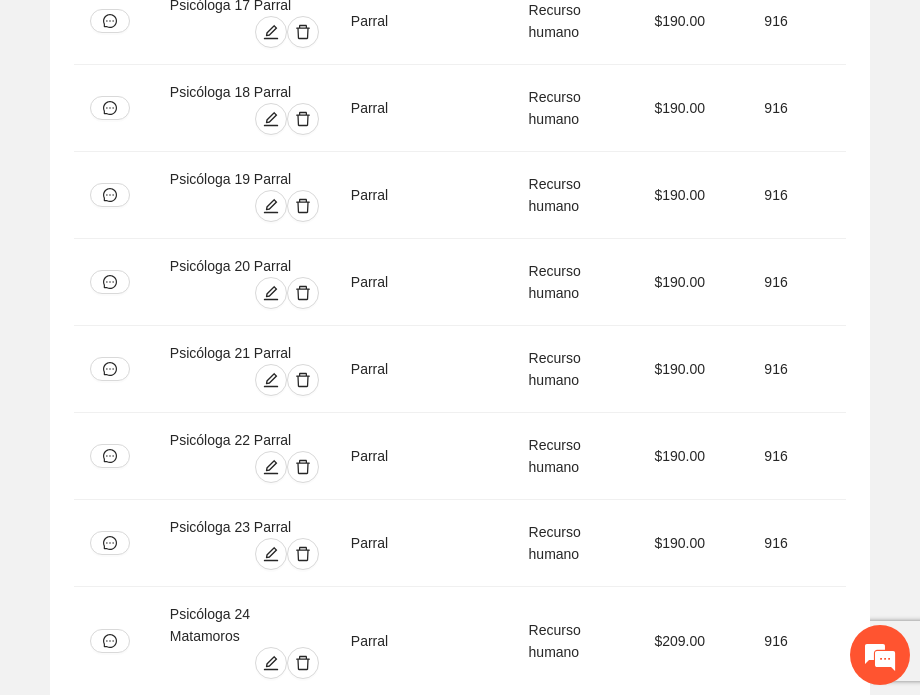 click at bounding box center (303, 1970) 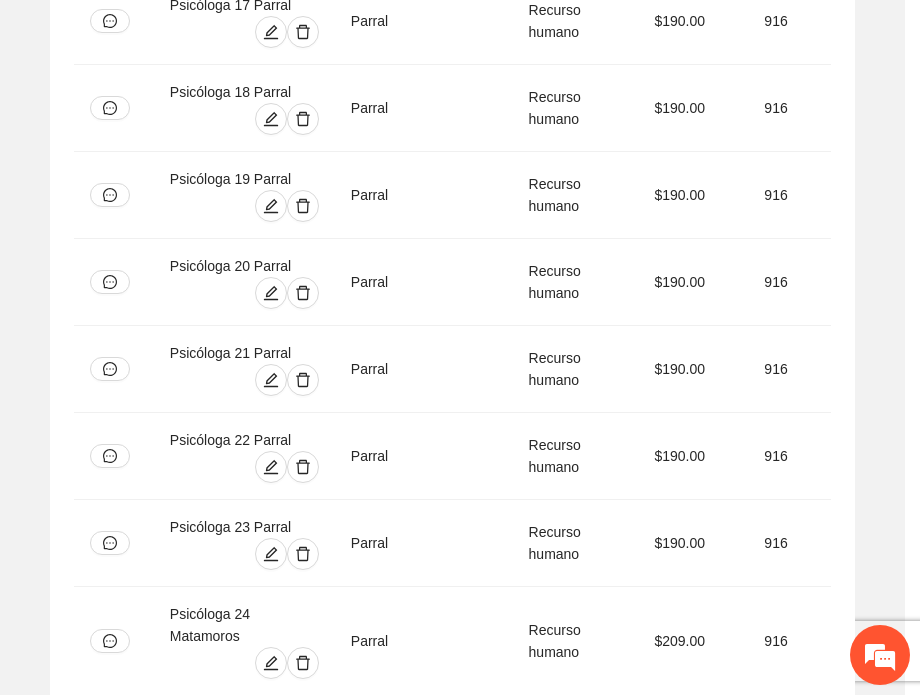 type on "***" 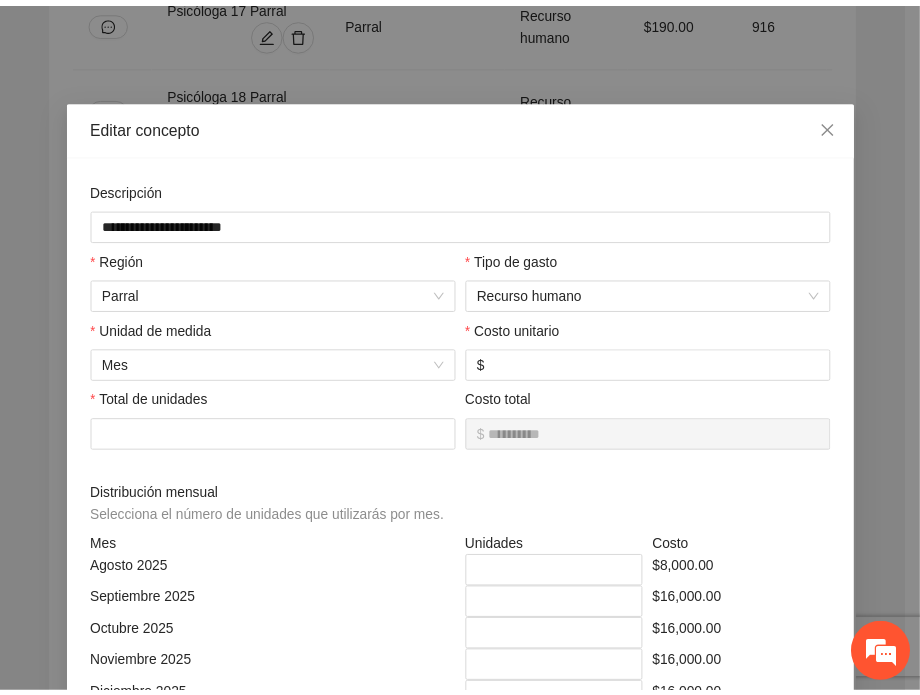 scroll, scrollTop: 0, scrollLeft: 0, axis: both 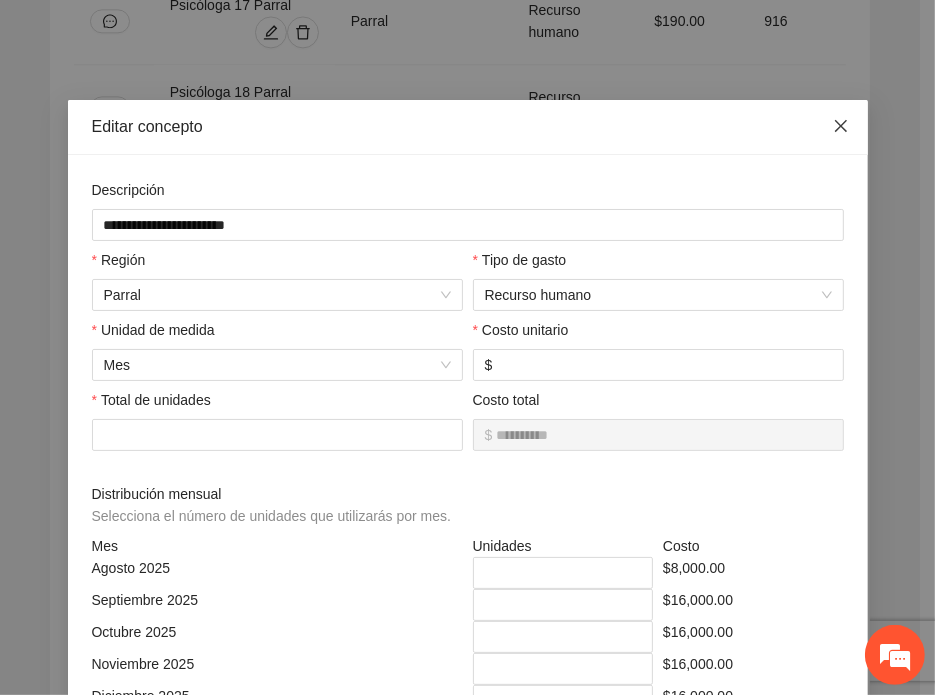 click 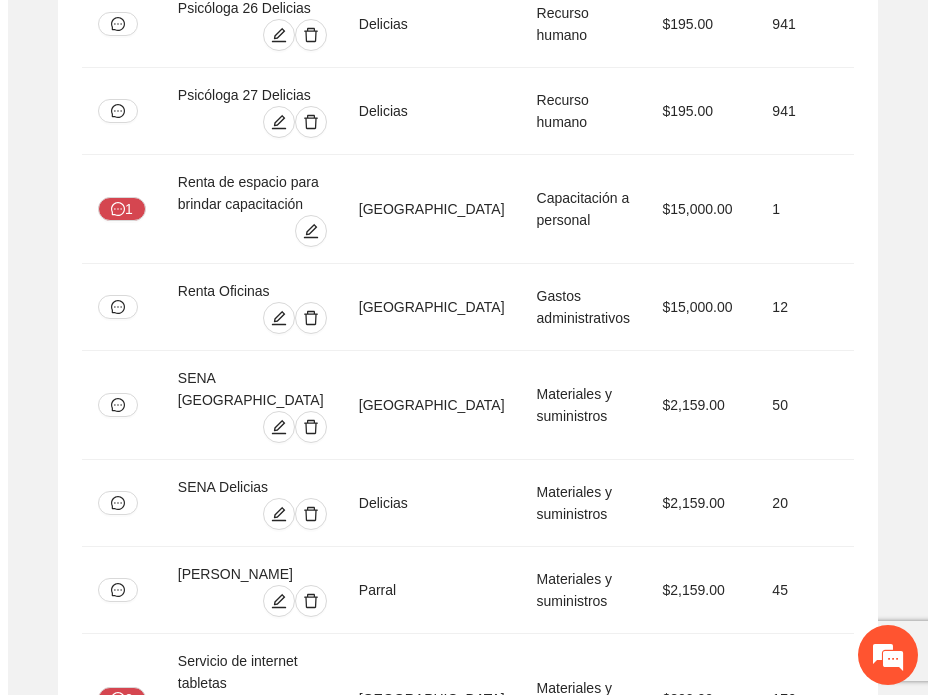 scroll, scrollTop: 8400, scrollLeft: 0, axis: vertical 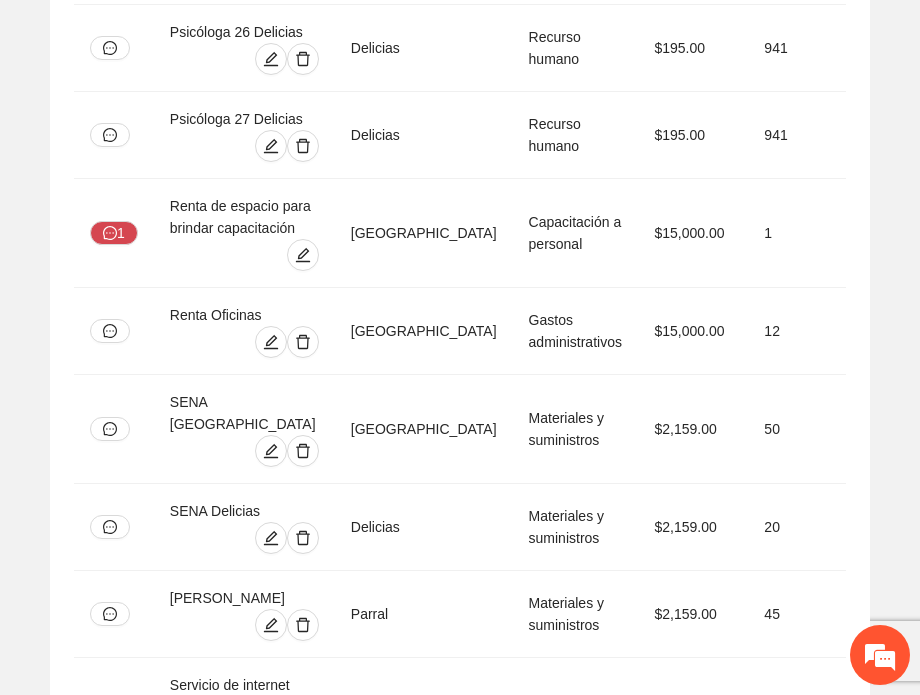 click 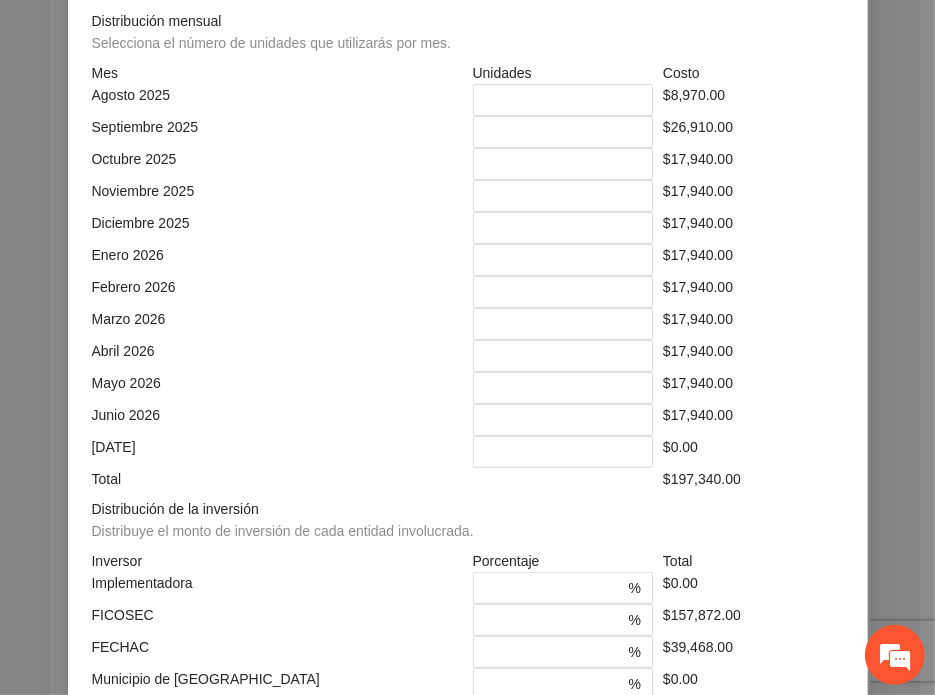 scroll, scrollTop: 373, scrollLeft: 0, axis: vertical 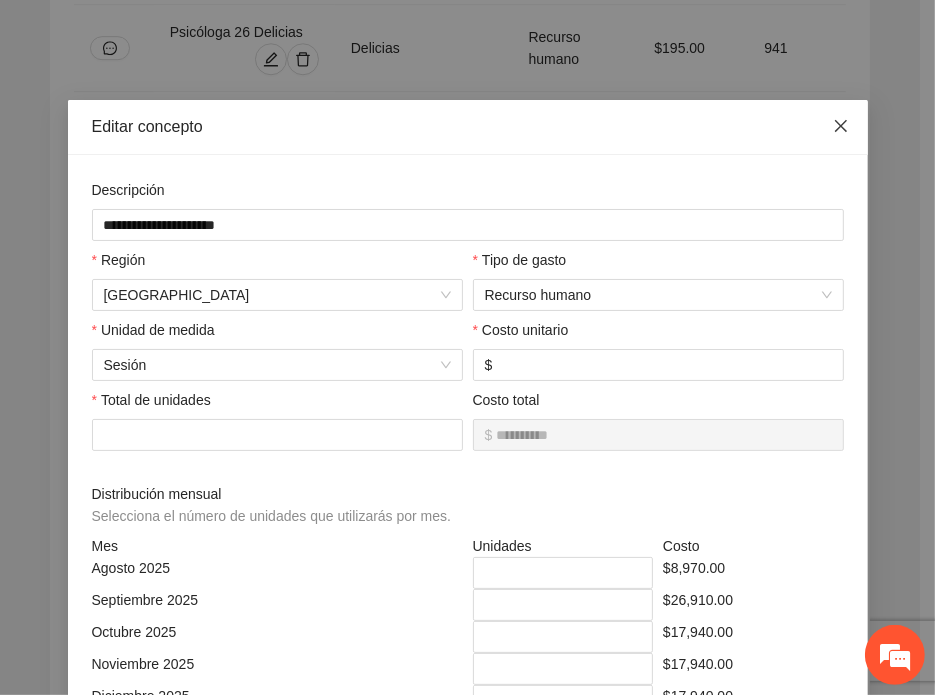 click 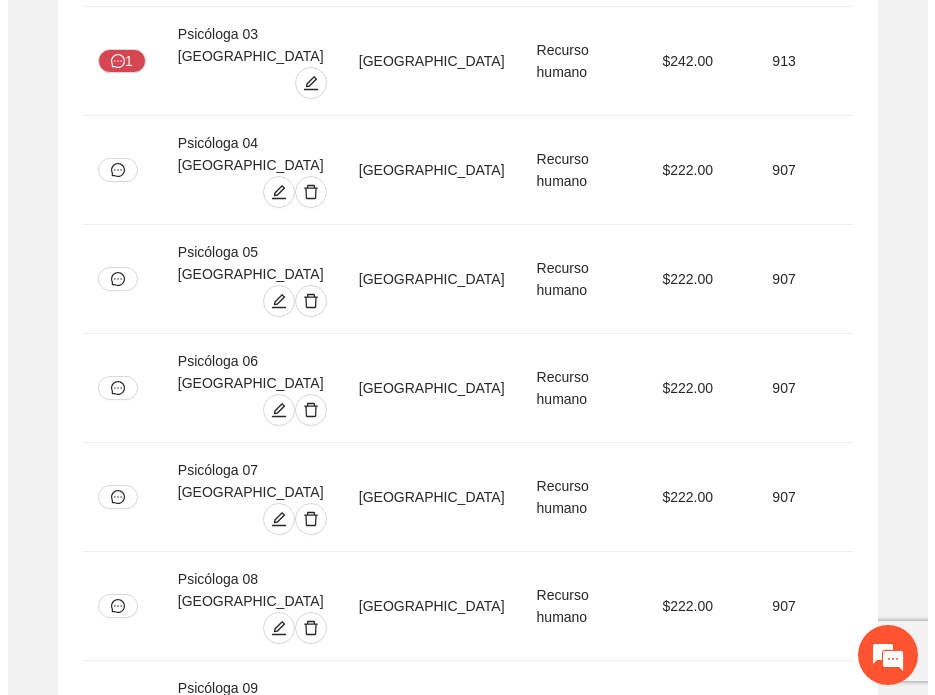 scroll, scrollTop: 5989, scrollLeft: 0, axis: vertical 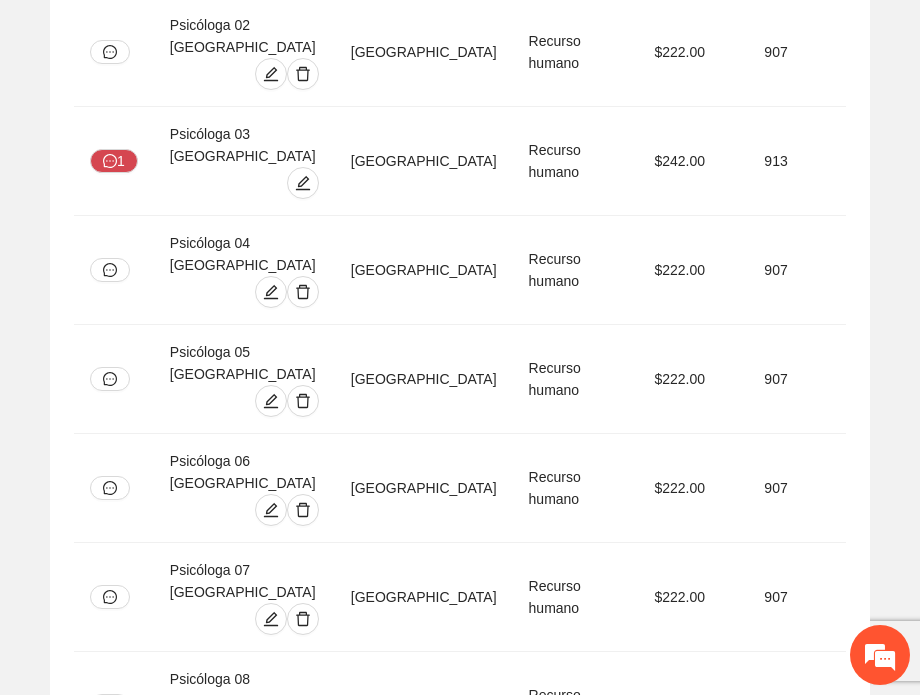 click 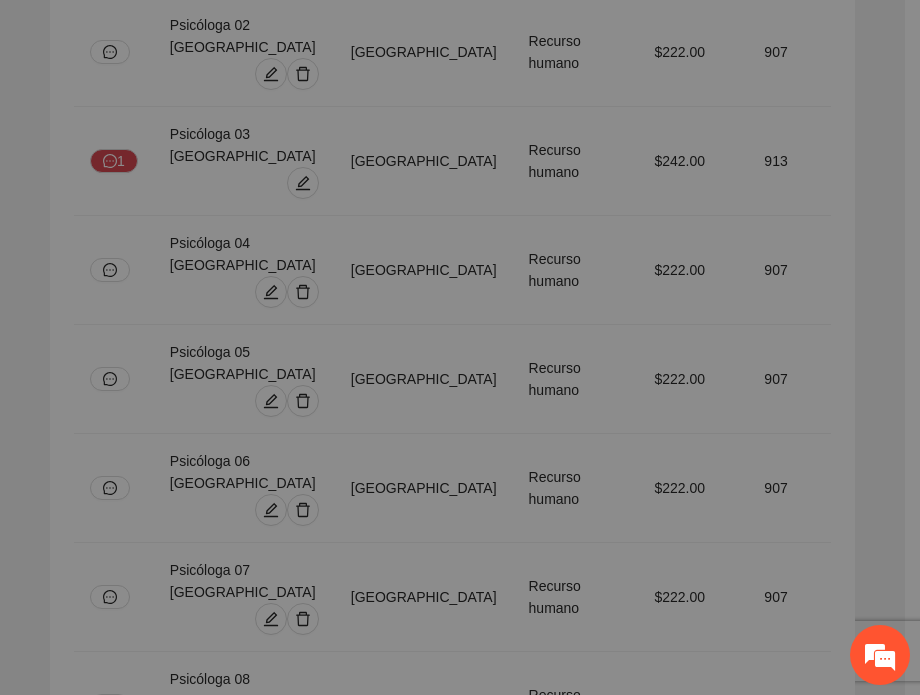 type on "**" 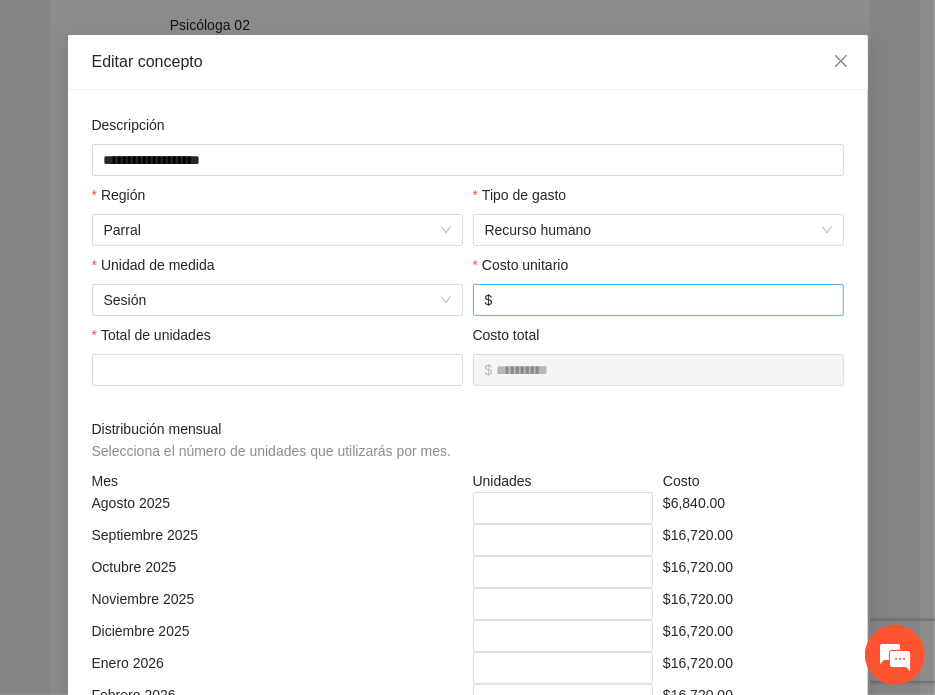 scroll, scrollTop: 100, scrollLeft: 0, axis: vertical 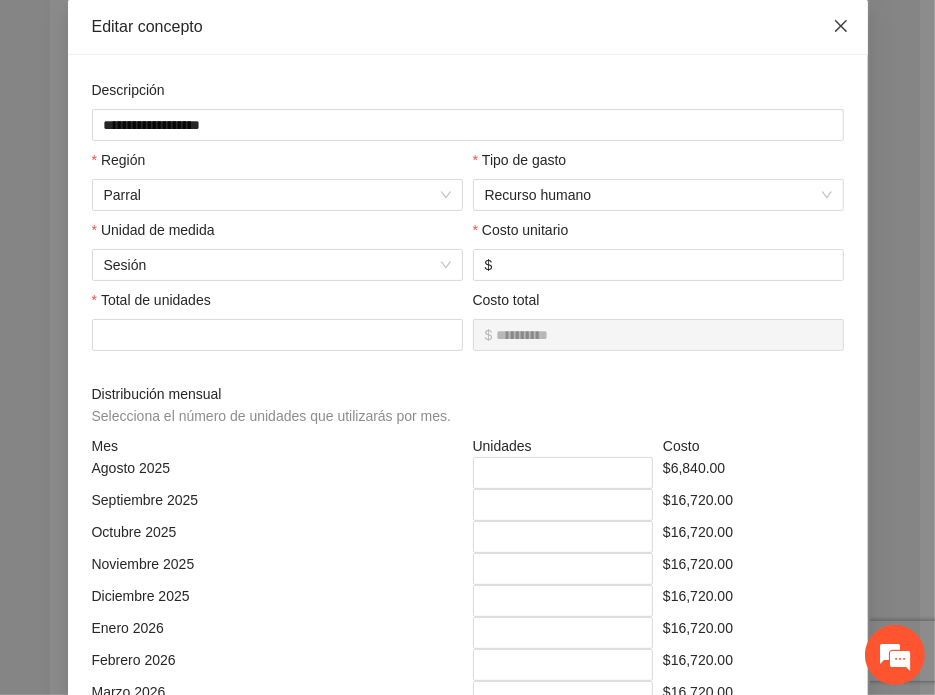 click 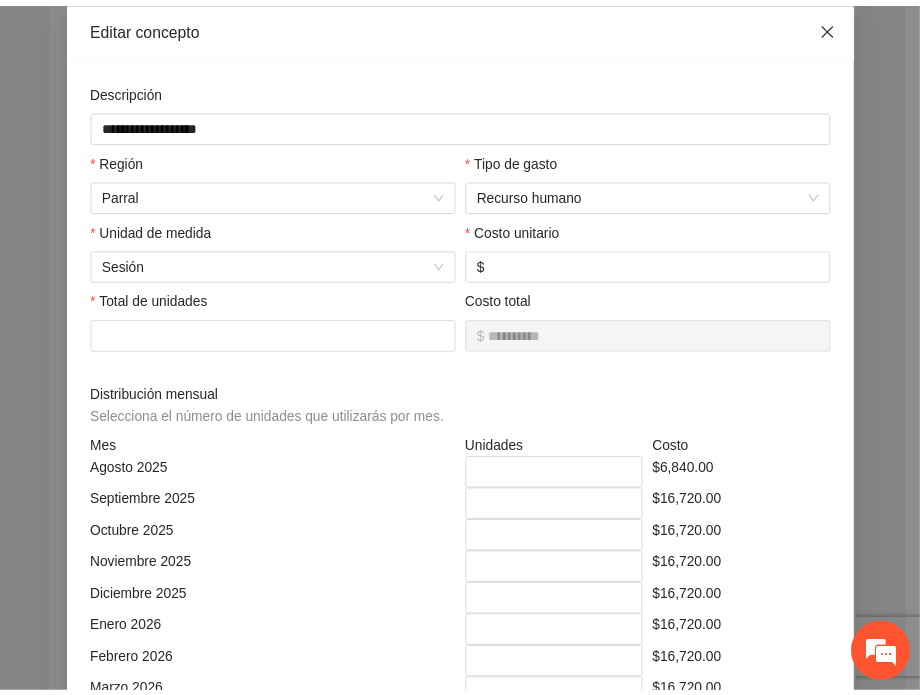 scroll, scrollTop: 100, scrollLeft: 0, axis: vertical 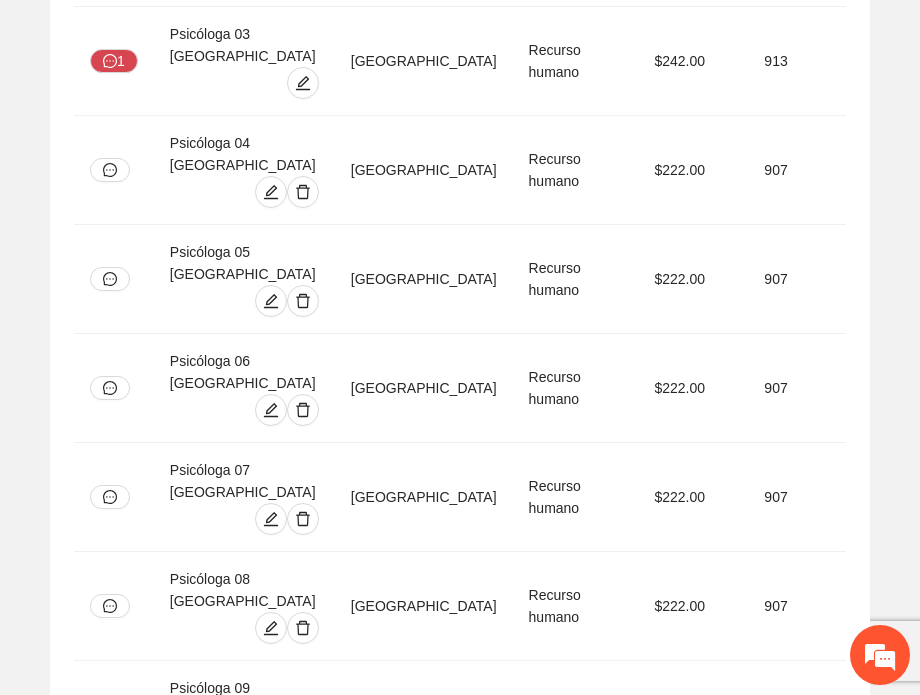 click at bounding box center (271, 1630) 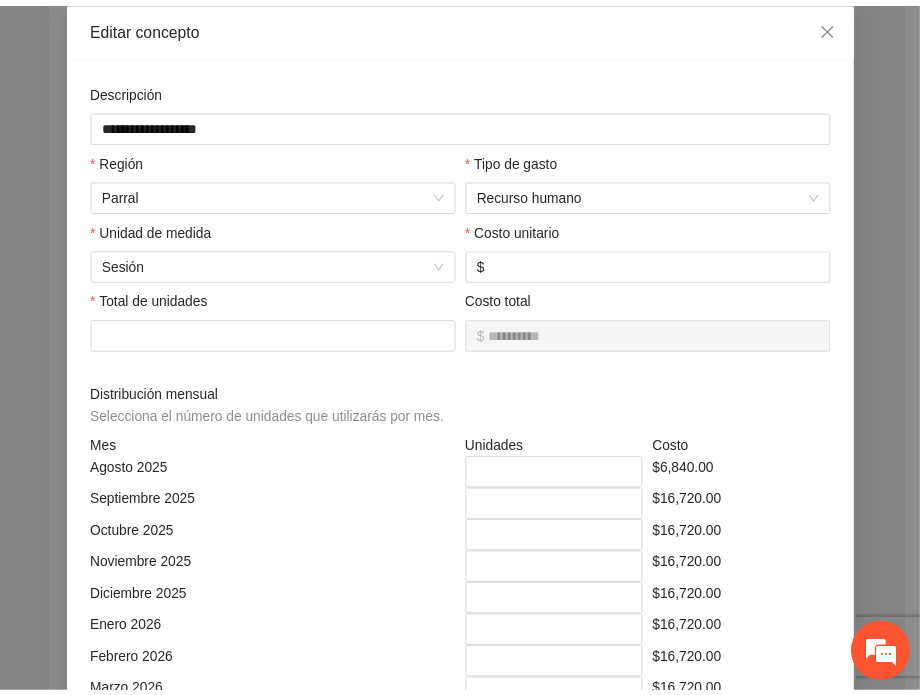 scroll, scrollTop: 0, scrollLeft: 0, axis: both 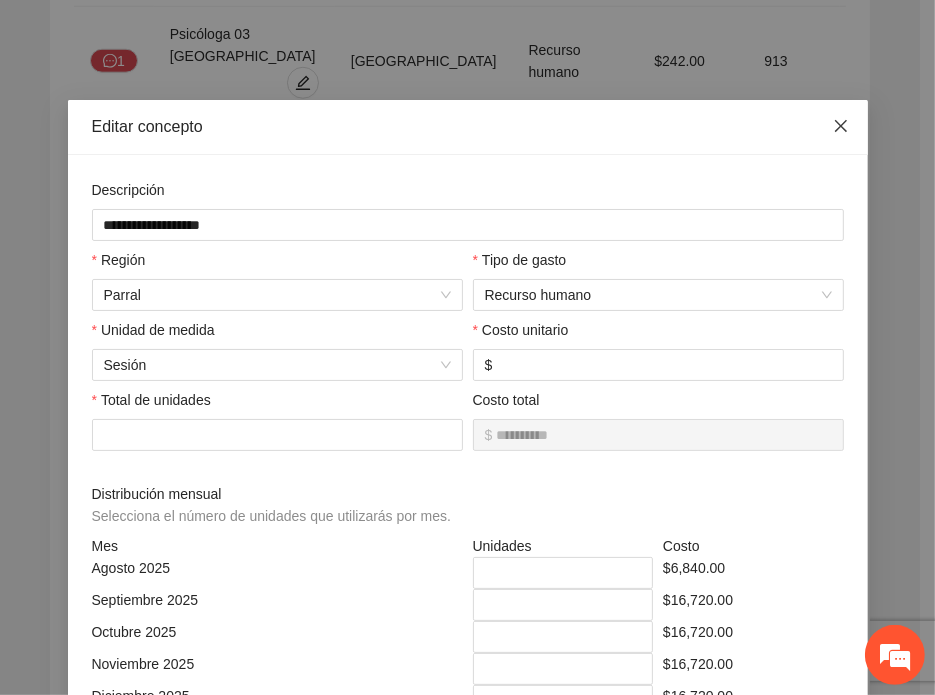 click 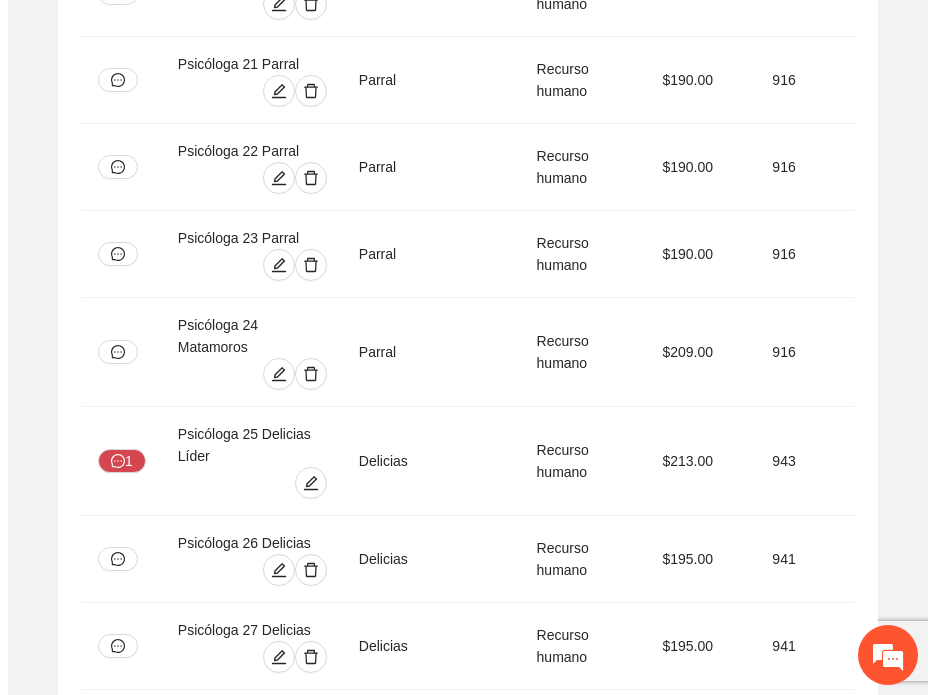 scroll, scrollTop: 8089, scrollLeft: 0, axis: vertical 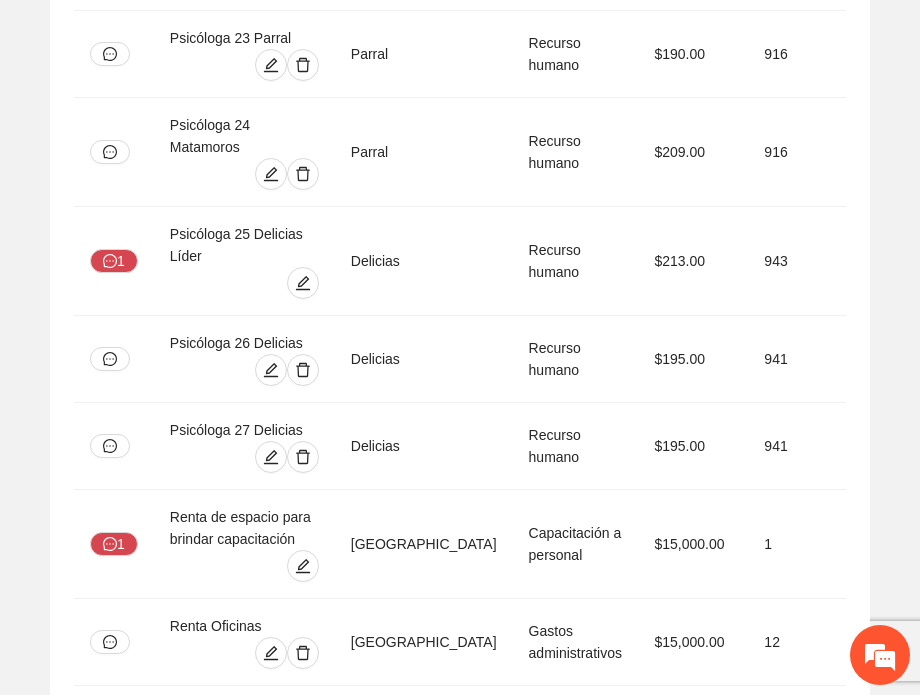 click at bounding box center [303, 2212] 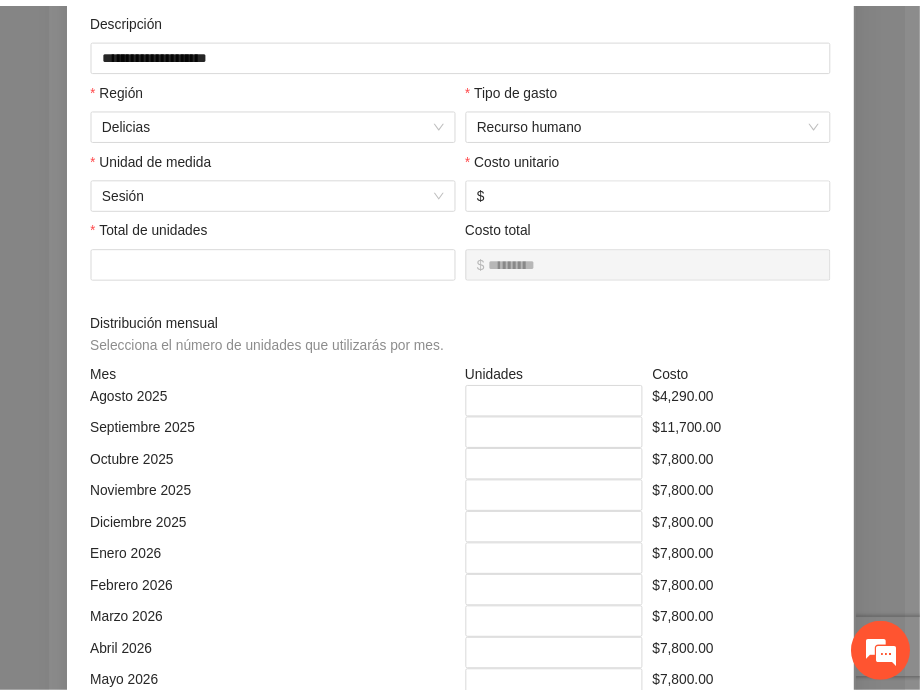 scroll, scrollTop: 0, scrollLeft: 0, axis: both 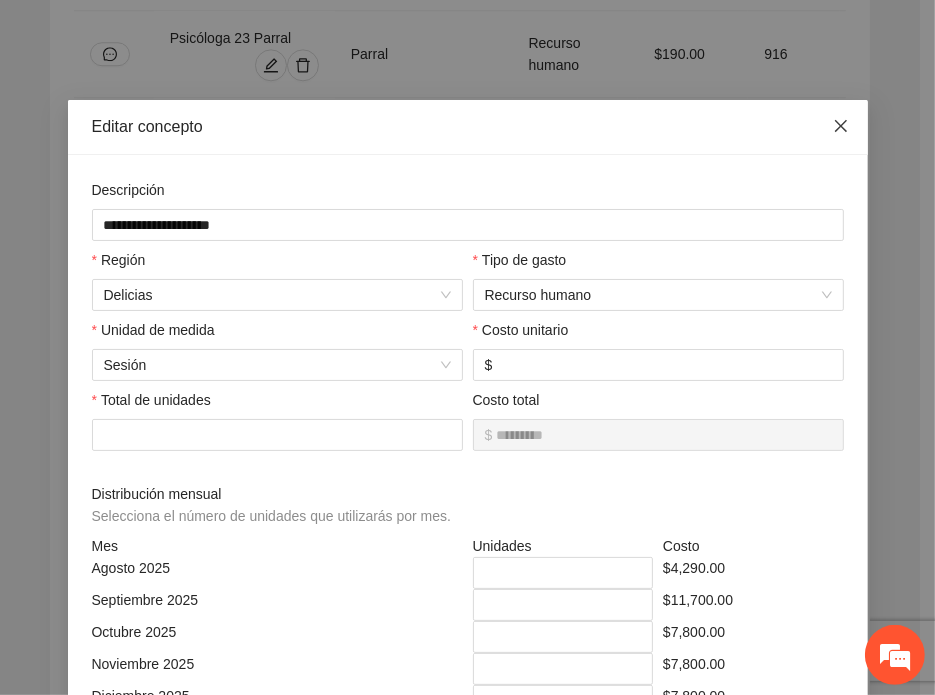 click 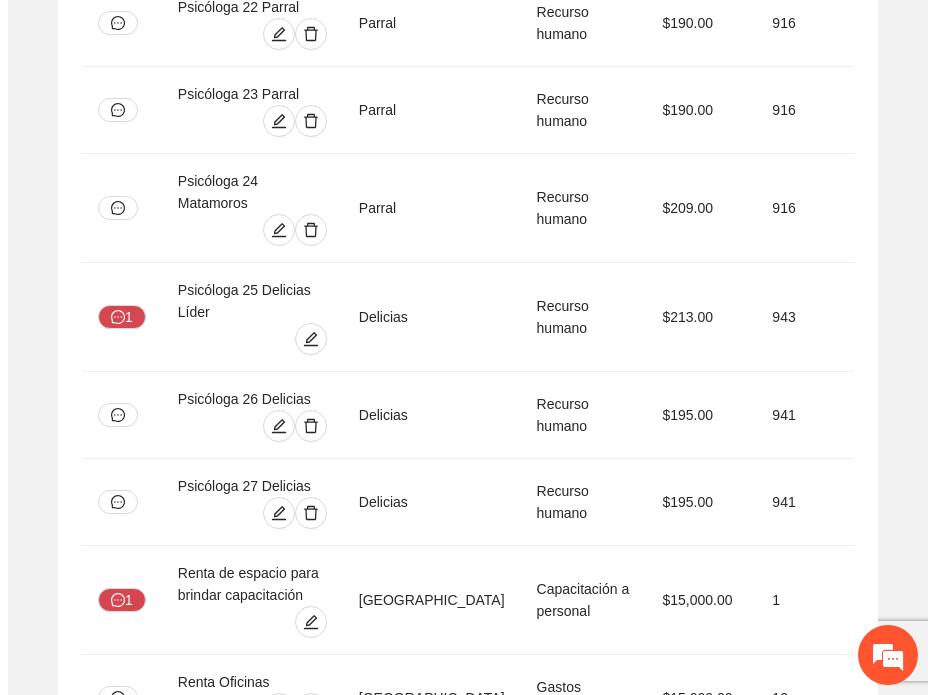 scroll, scrollTop: 7989, scrollLeft: 0, axis: vertical 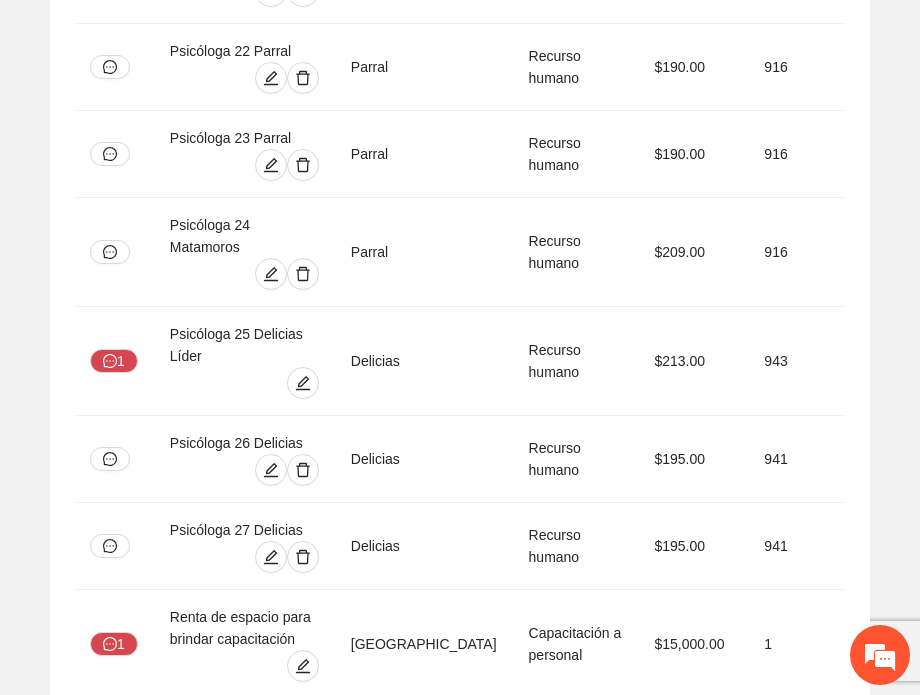 click at bounding box center (271, 2225) 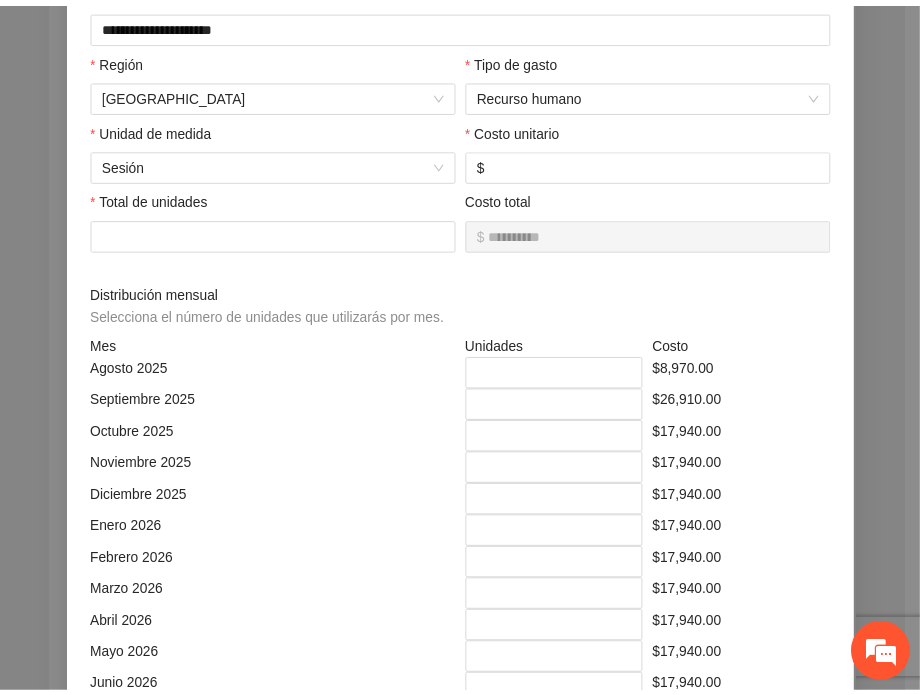 scroll, scrollTop: 0, scrollLeft: 0, axis: both 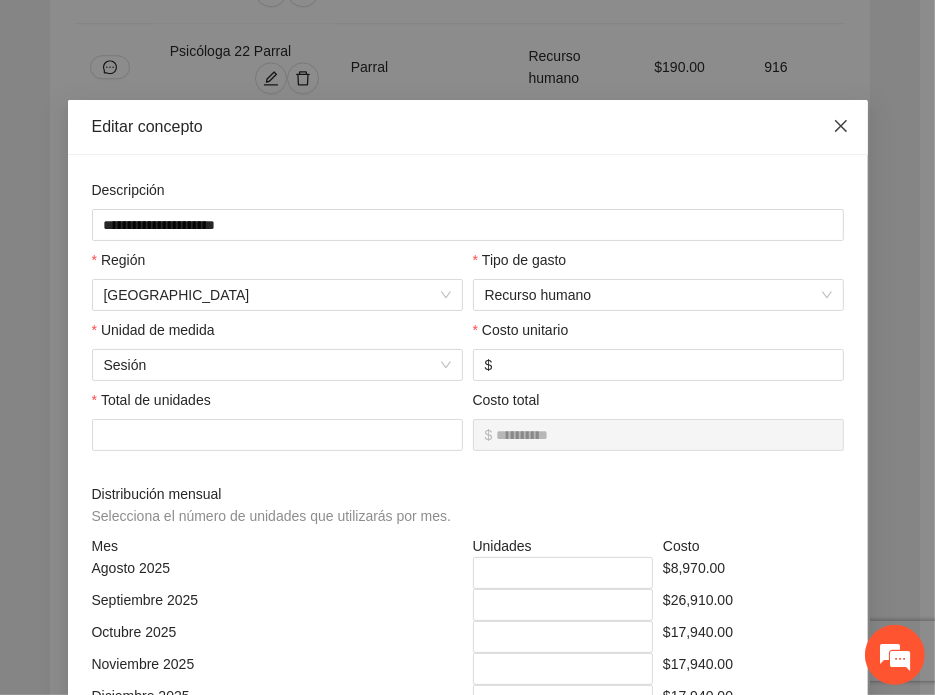 click 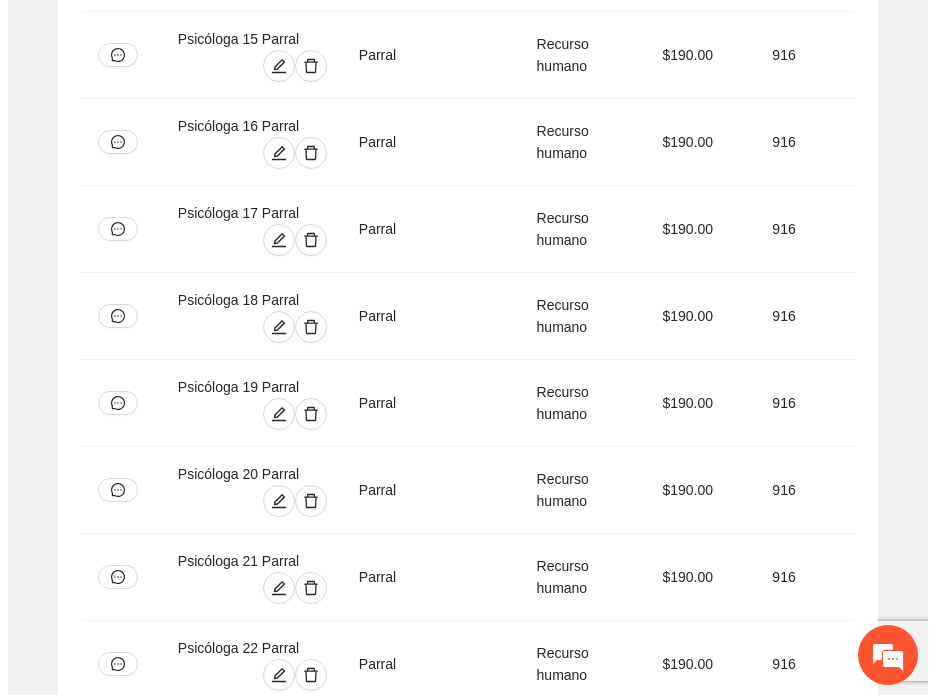 scroll, scrollTop: 7389, scrollLeft: 0, axis: vertical 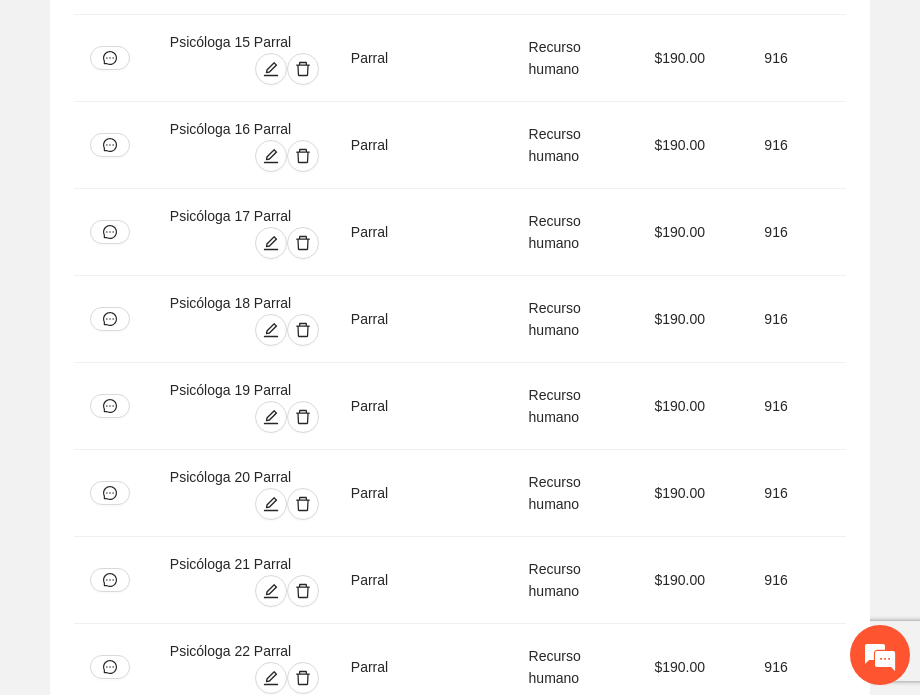 click 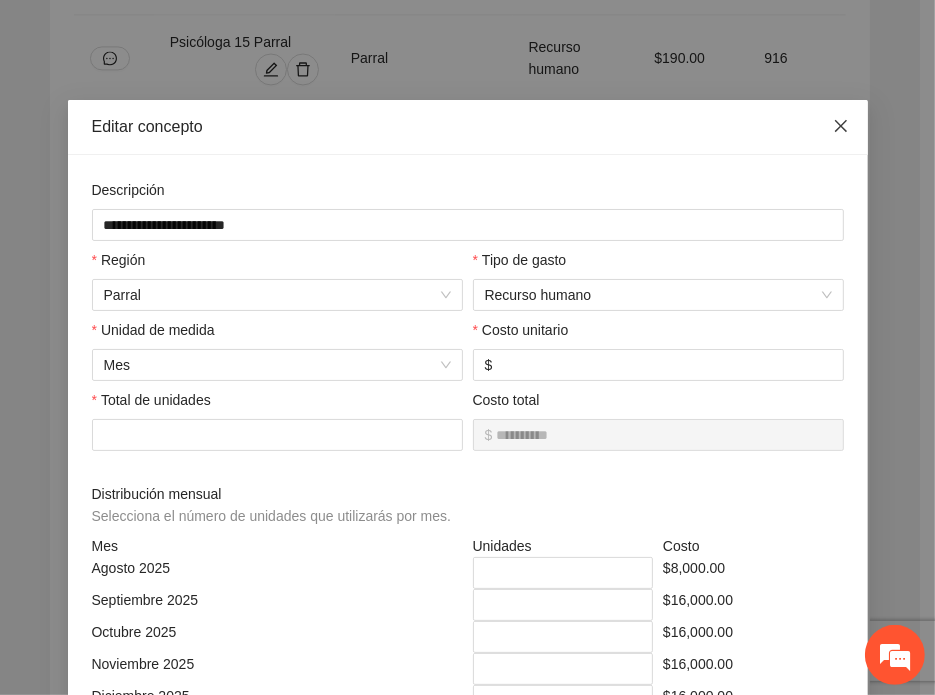 click 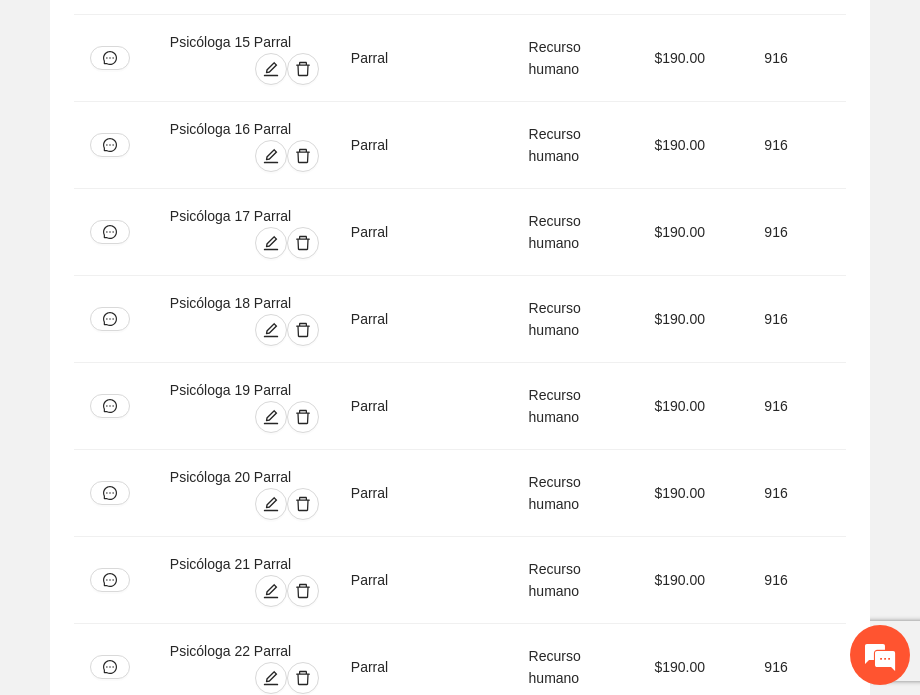 click 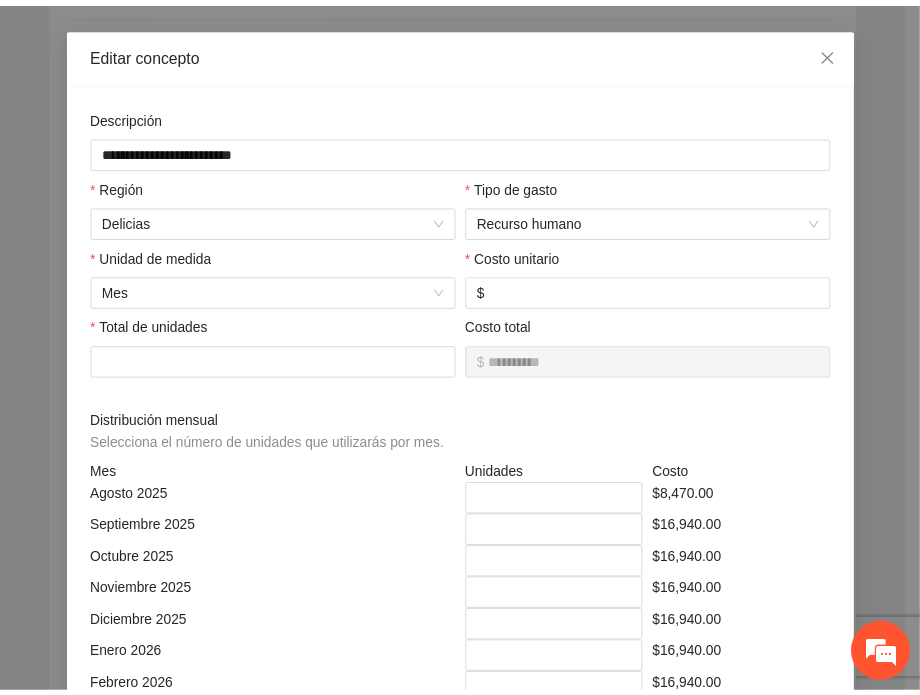 scroll, scrollTop: 0, scrollLeft: 0, axis: both 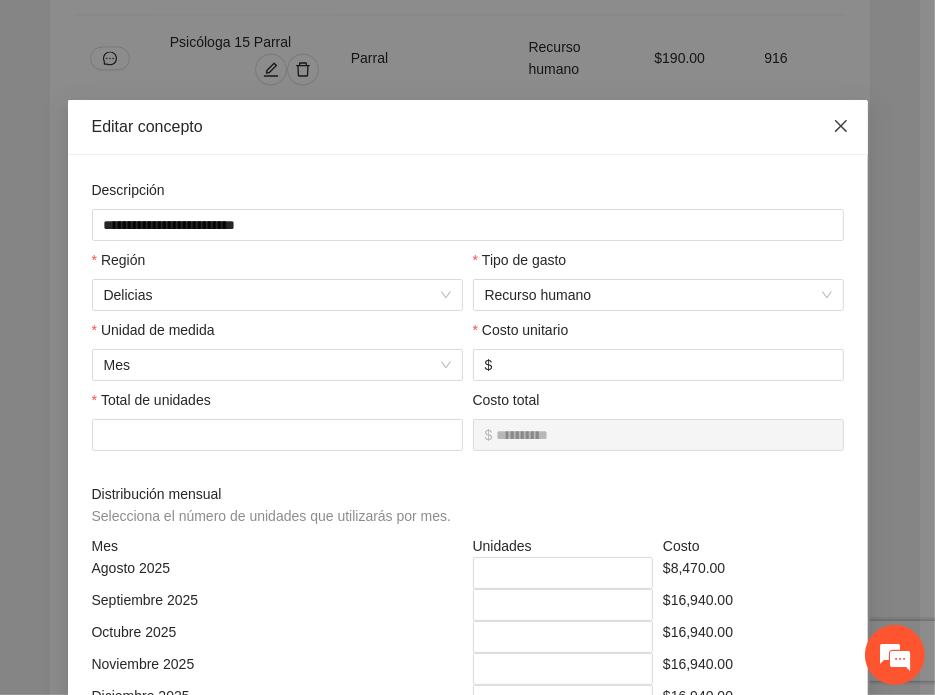 click 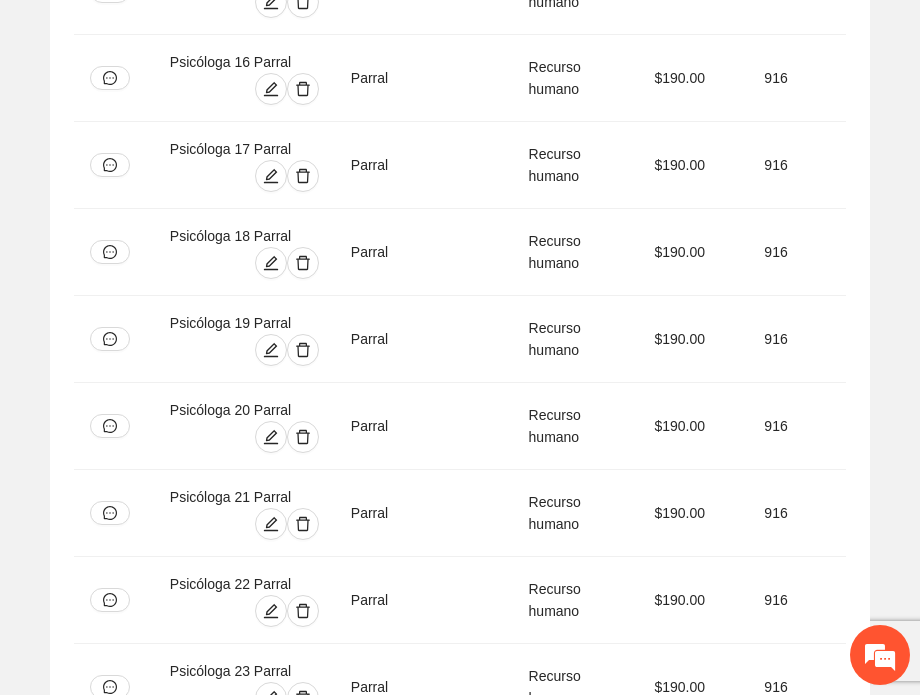 scroll, scrollTop: 7489, scrollLeft: 0, axis: vertical 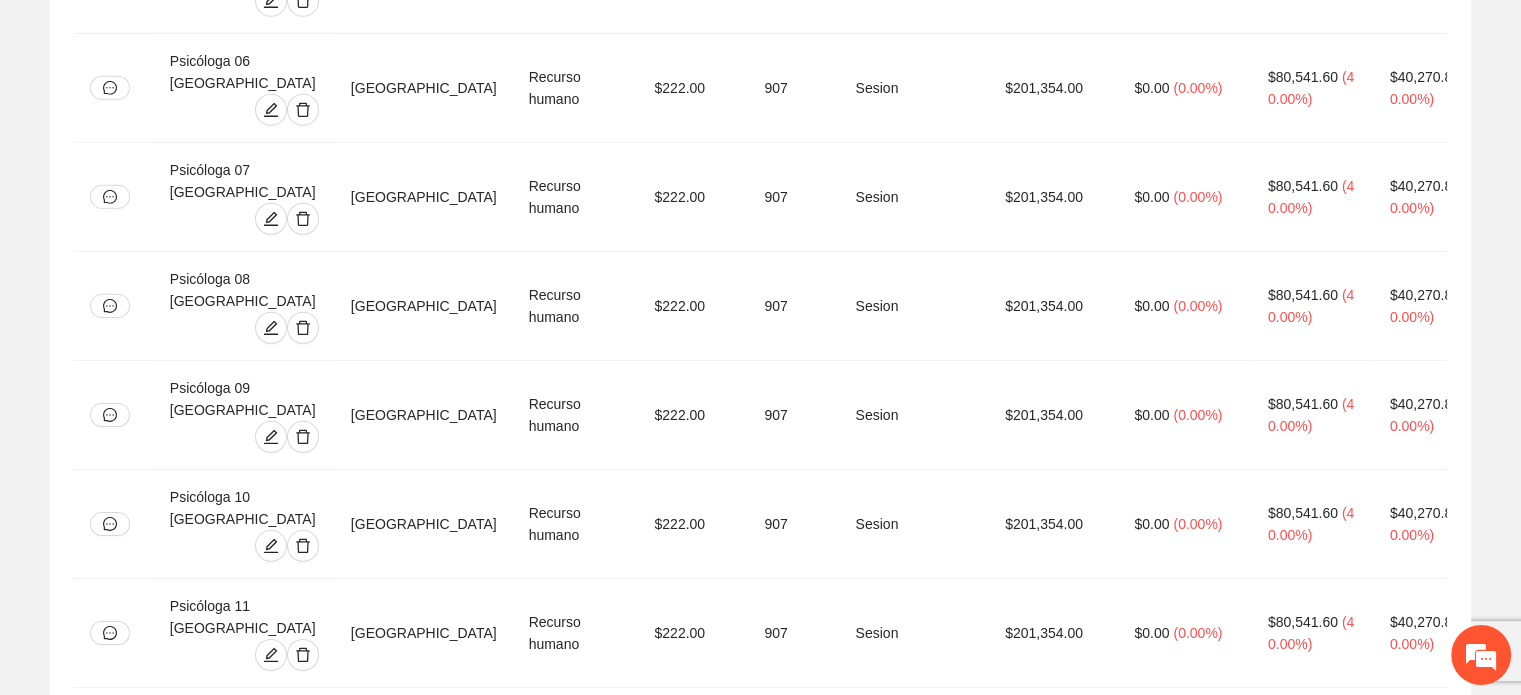 click at bounding box center (271, 1678) 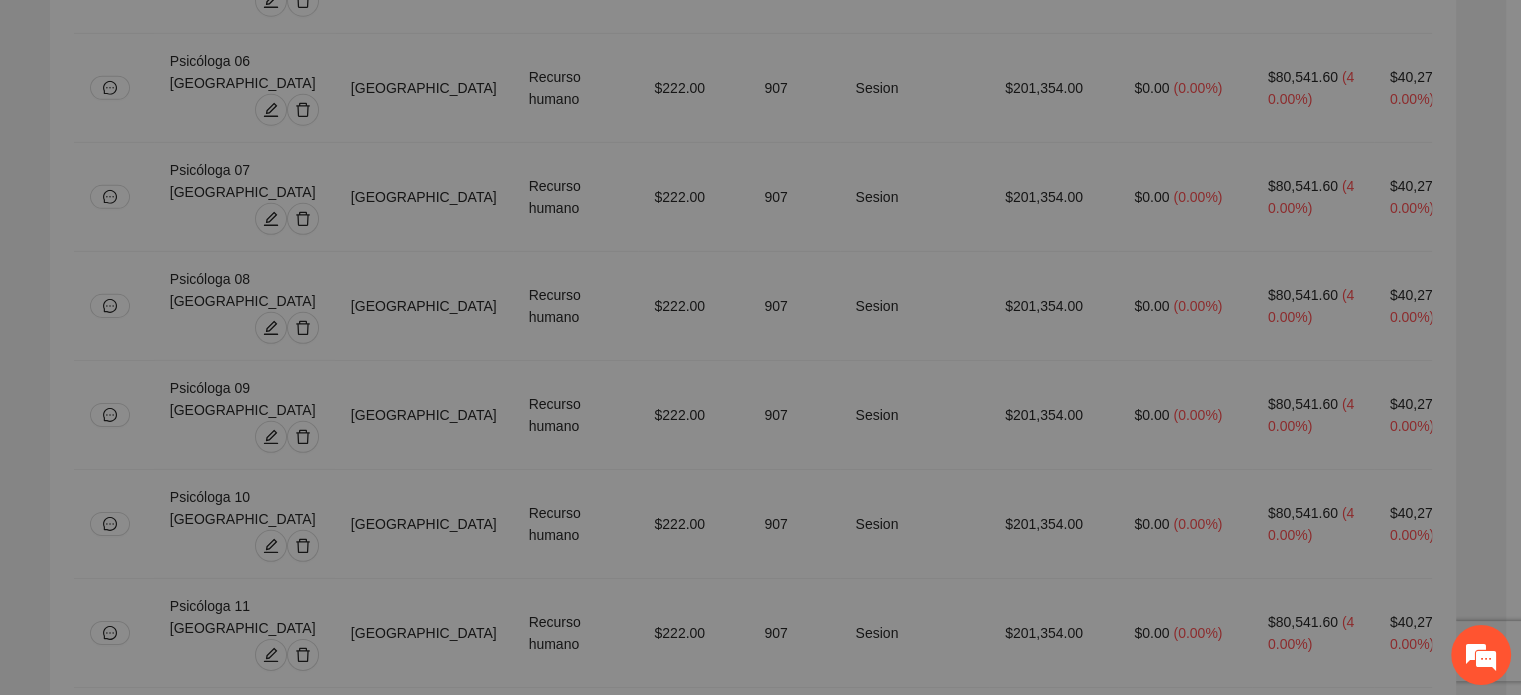 type on "**" 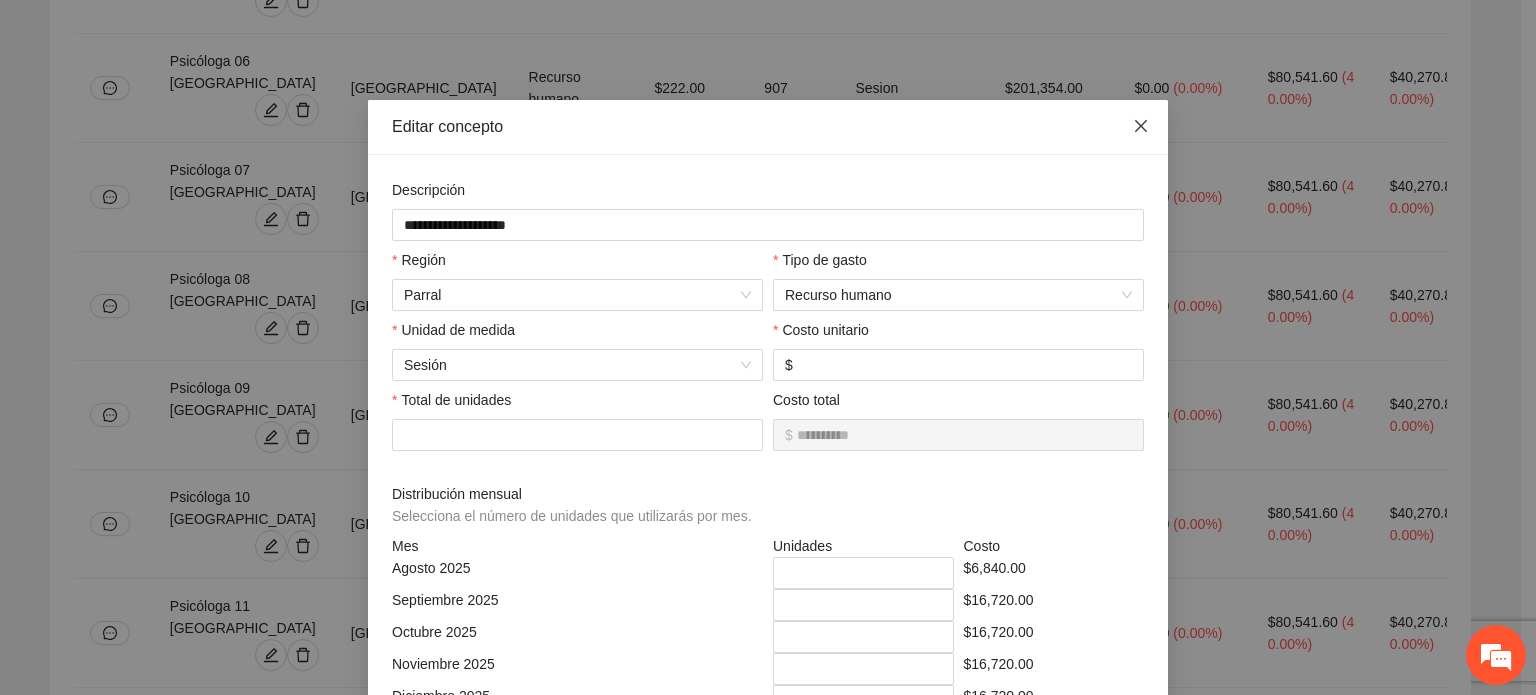 click at bounding box center (1141, 127) 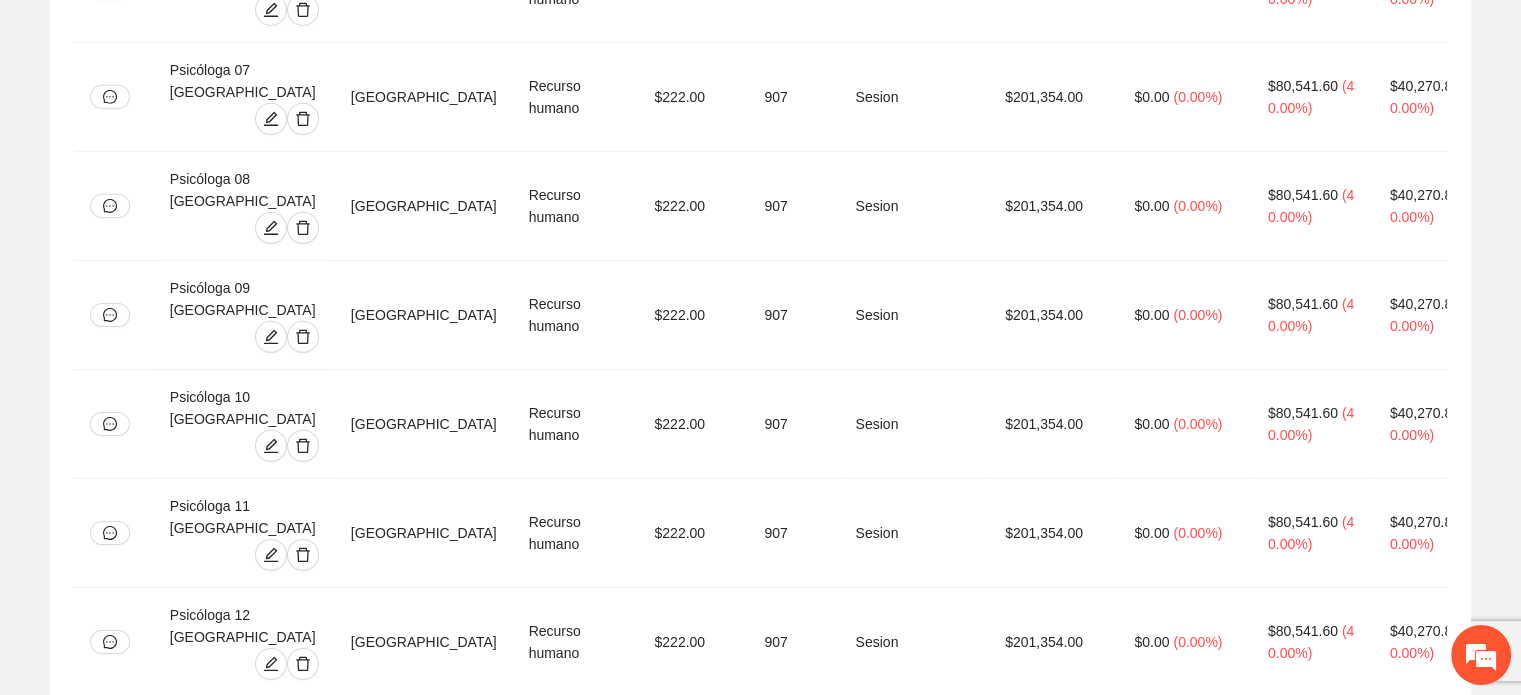 scroll, scrollTop: 6557, scrollLeft: 0, axis: vertical 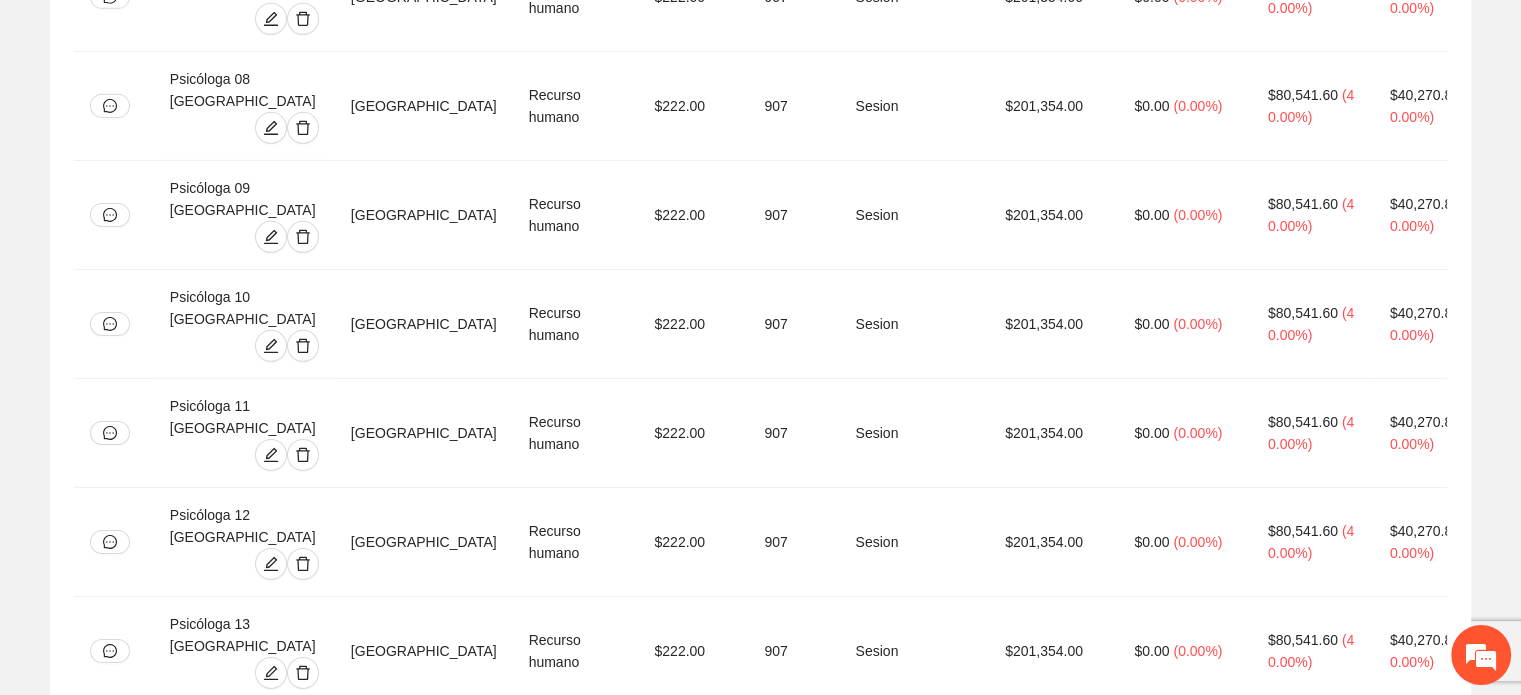 click at bounding box center (271, 1870) 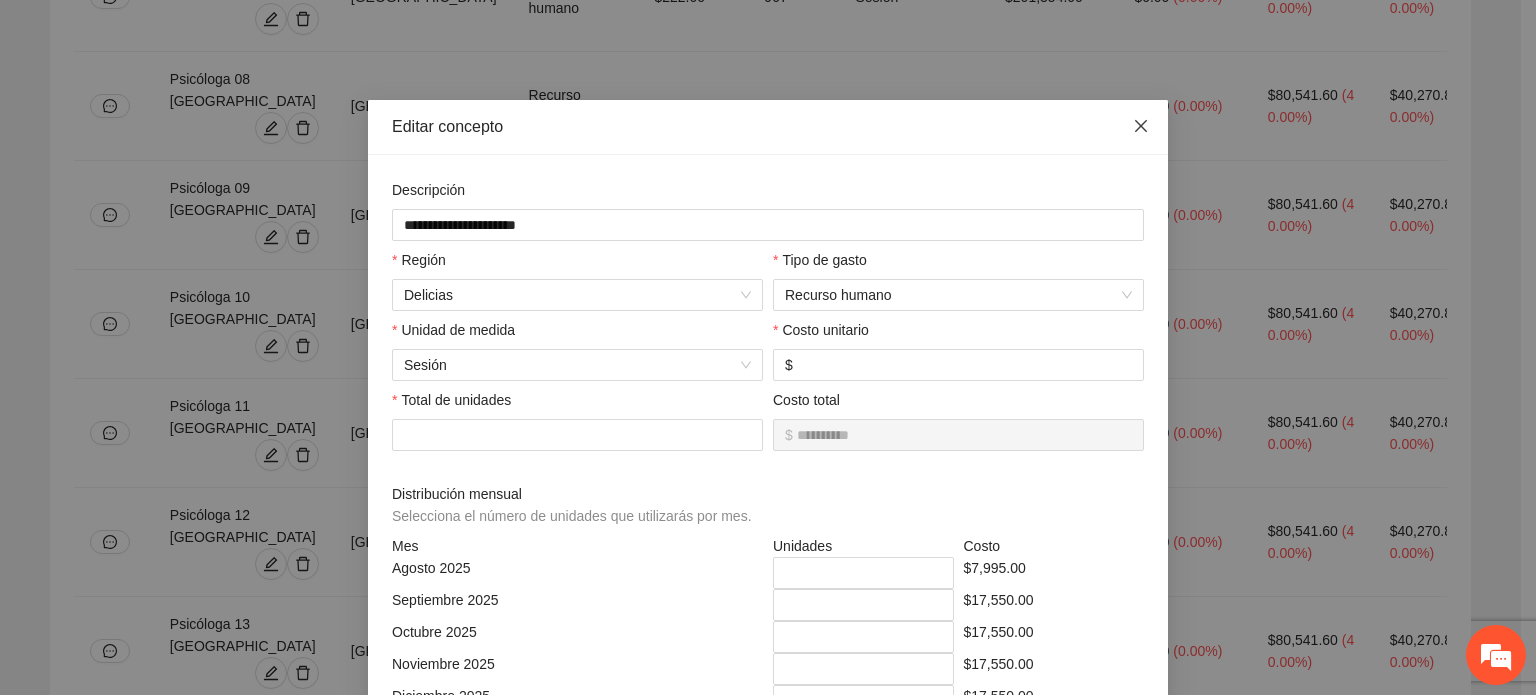 click 